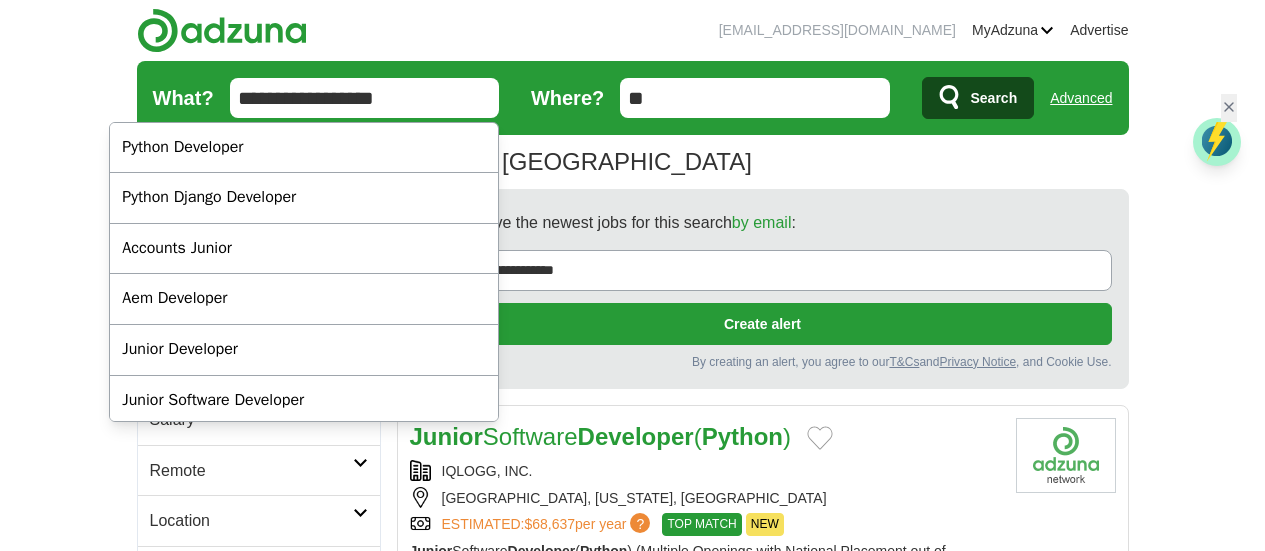 scroll, scrollTop: 0, scrollLeft: 0, axis: both 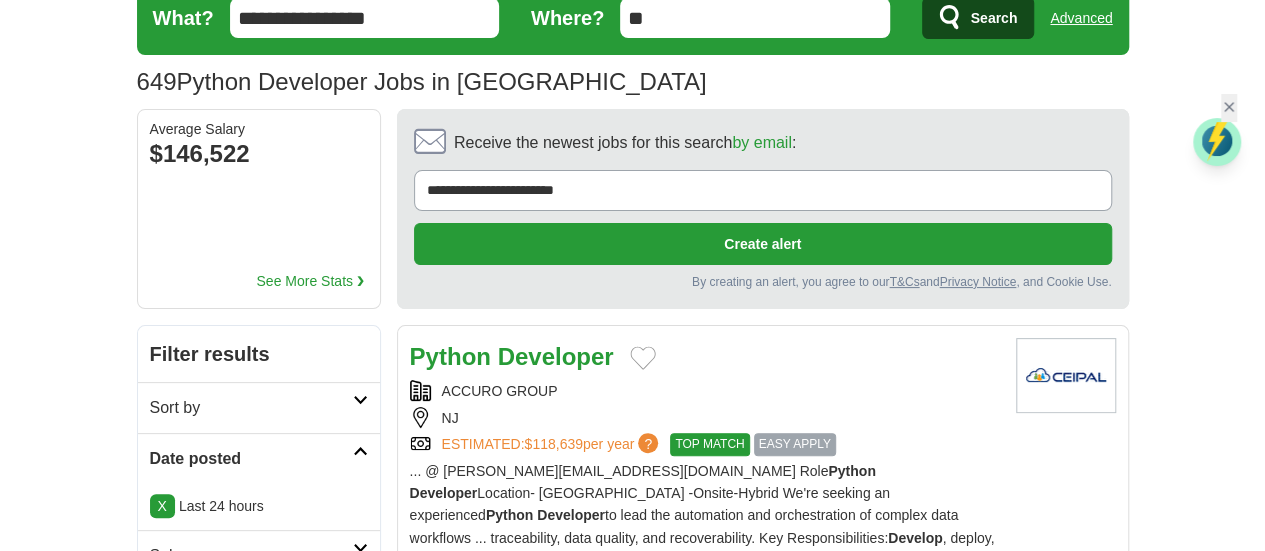 click on "ACCURO GROUP" at bounding box center (705, 391) 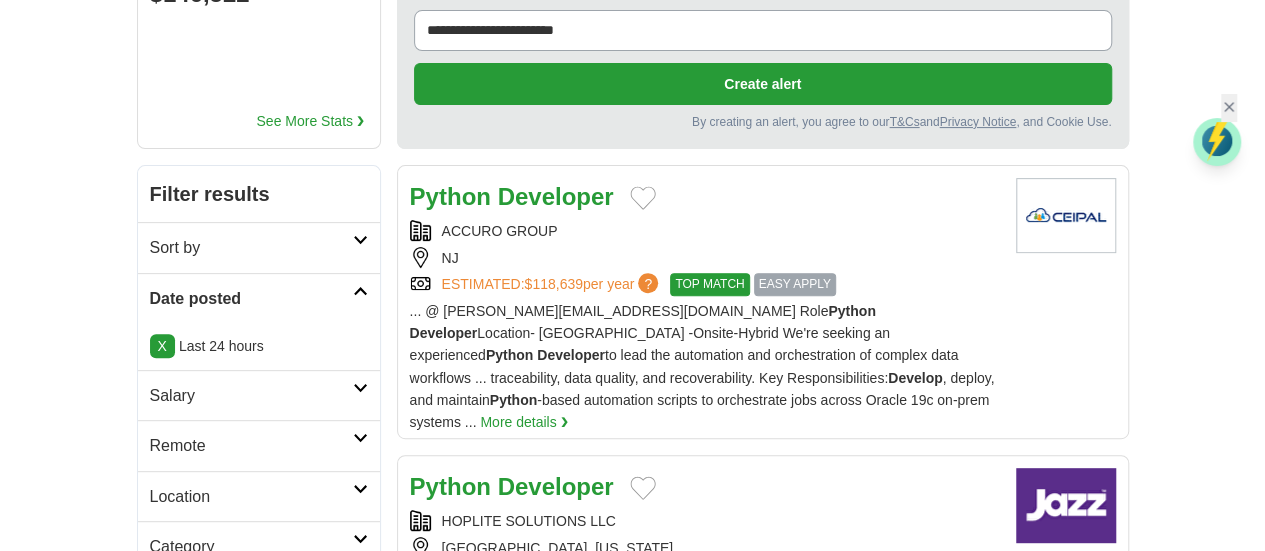 scroll, scrollTop: 280, scrollLeft: 0, axis: vertical 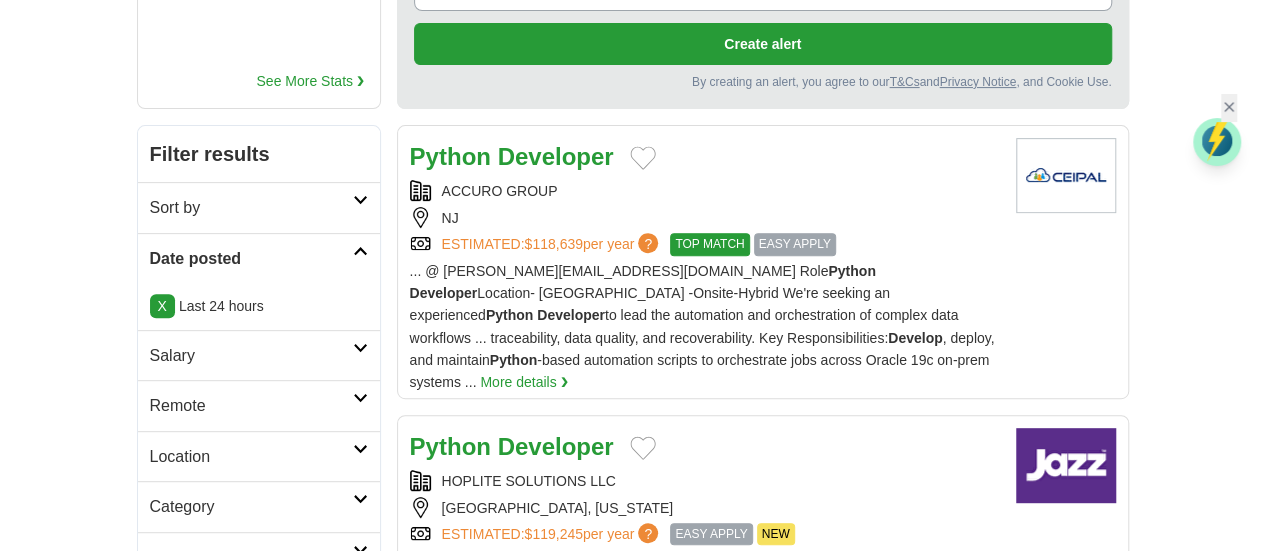 click on "CHANTILLY, VIRGINIA" at bounding box center (705, 508) 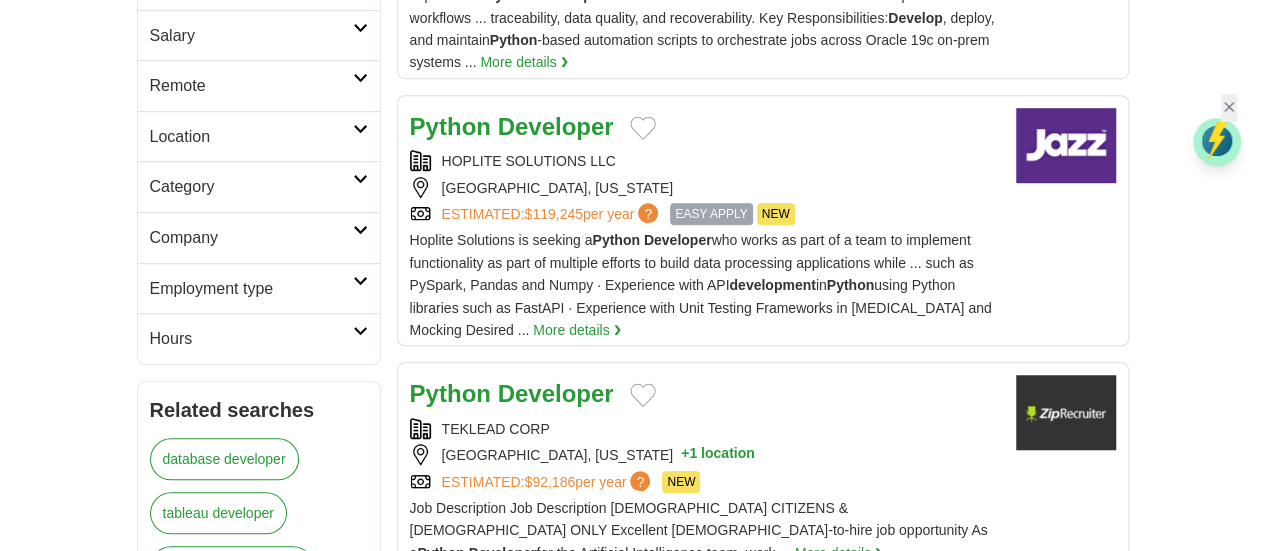 scroll, scrollTop: 640, scrollLeft: 0, axis: vertical 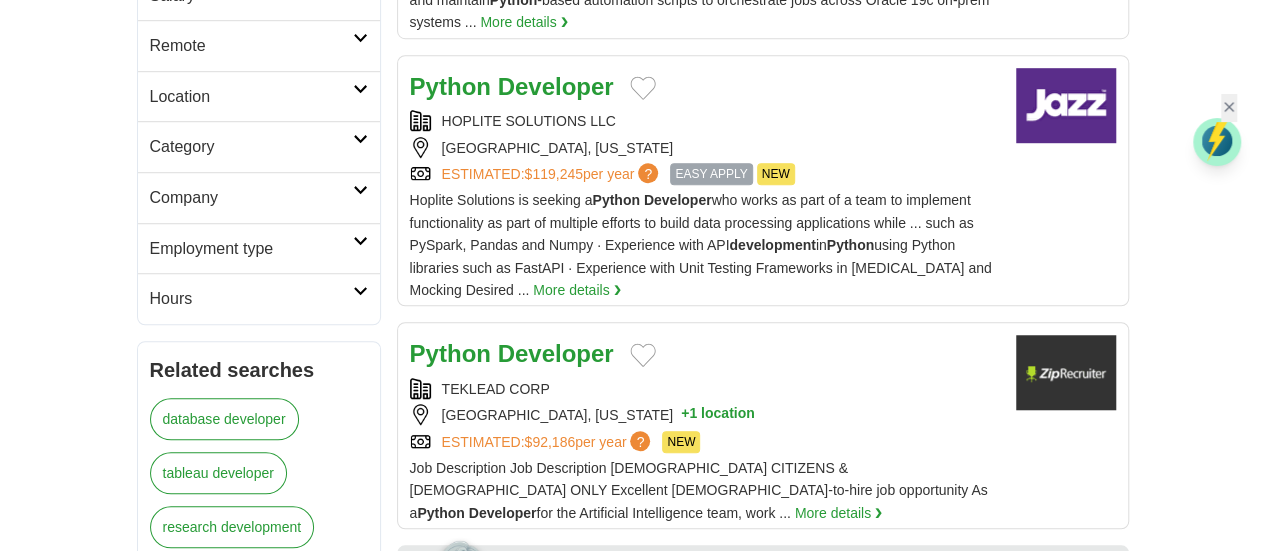 click on "TAMPA, FLORIDA
+ 1
location" at bounding box center (705, 415) 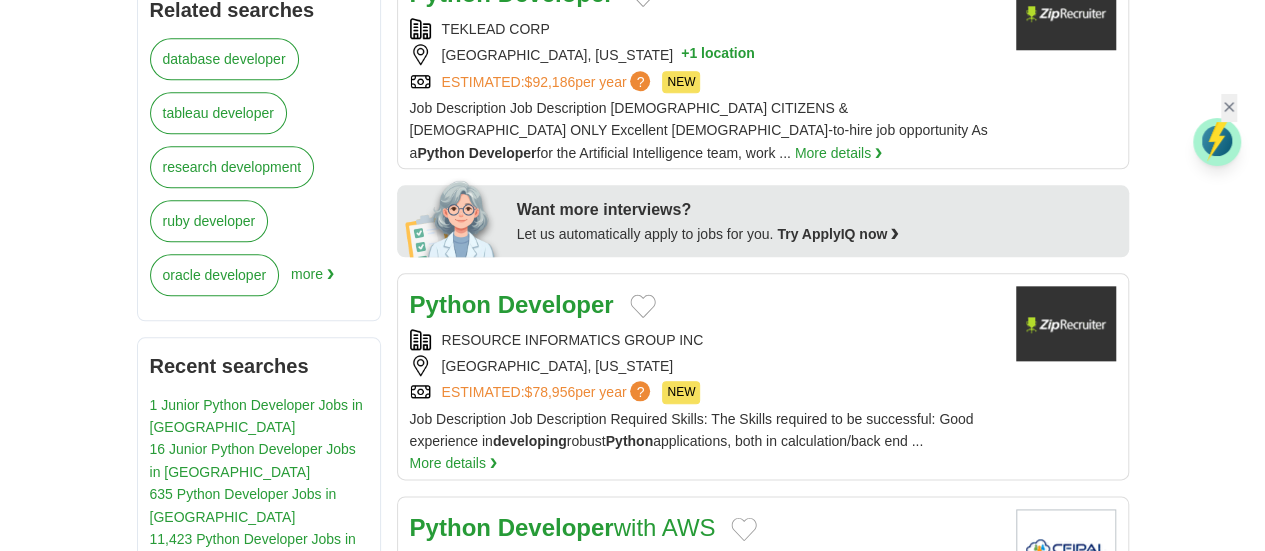 scroll, scrollTop: 1040, scrollLeft: 0, axis: vertical 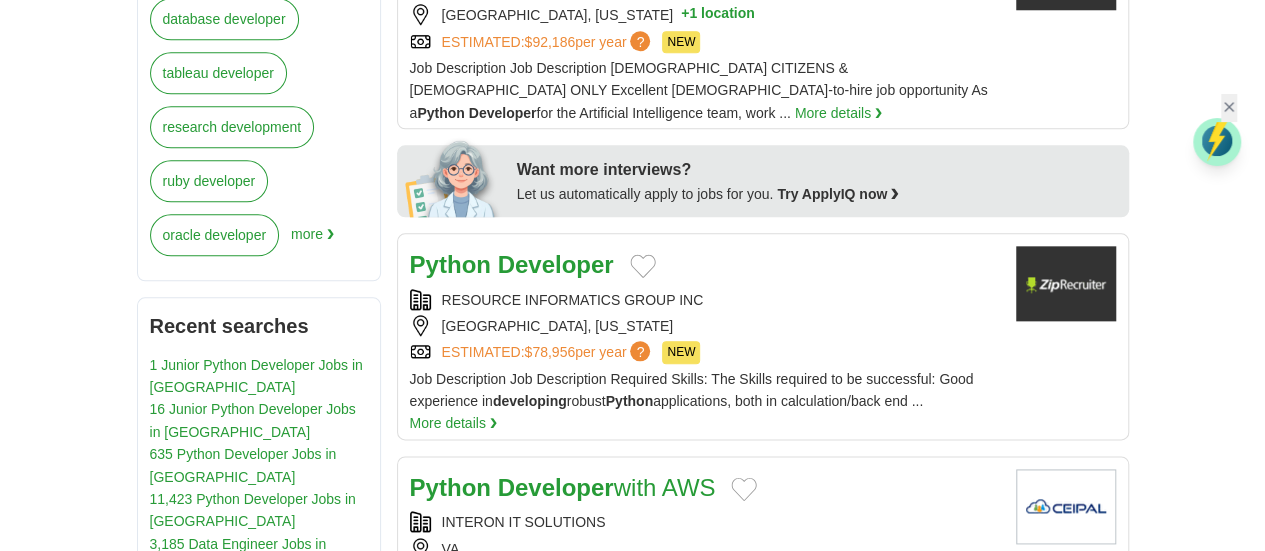 click on "VA" at bounding box center [705, 549] 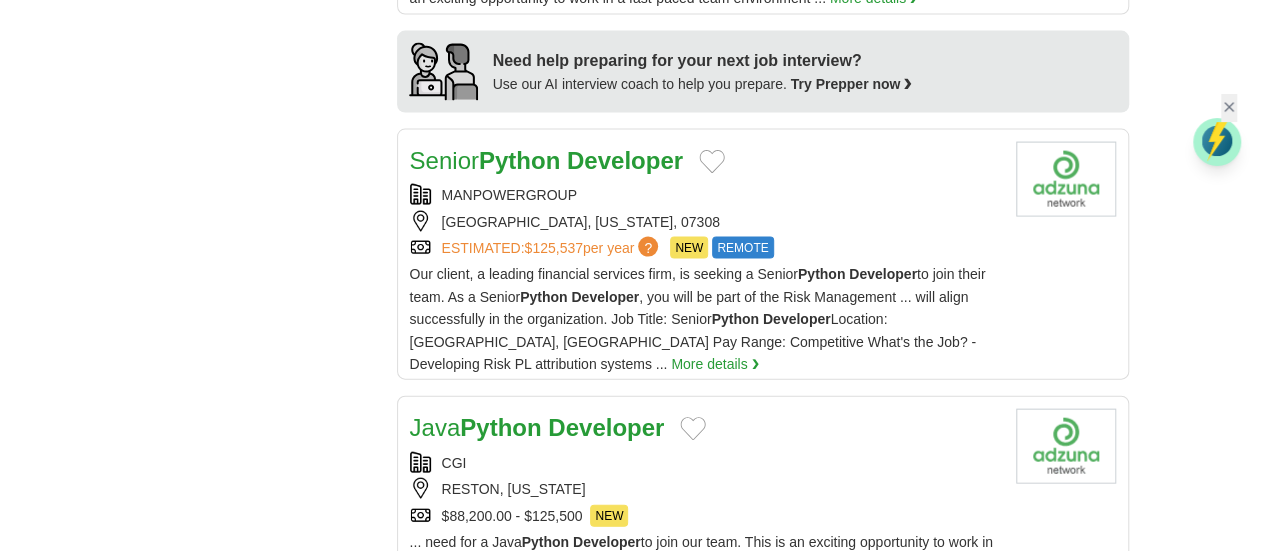 scroll, scrollTop: 2040, scrollLeft: 0, axis: vertical 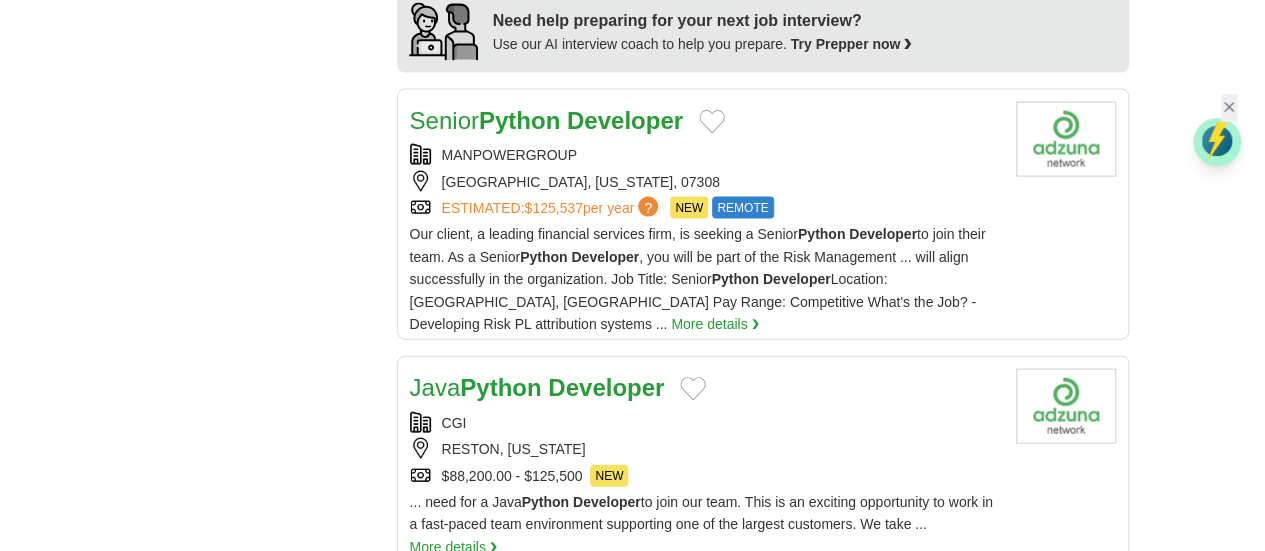 click on "Python   Developer  [Job ID 20250725]" at bounding box center [705, 611] 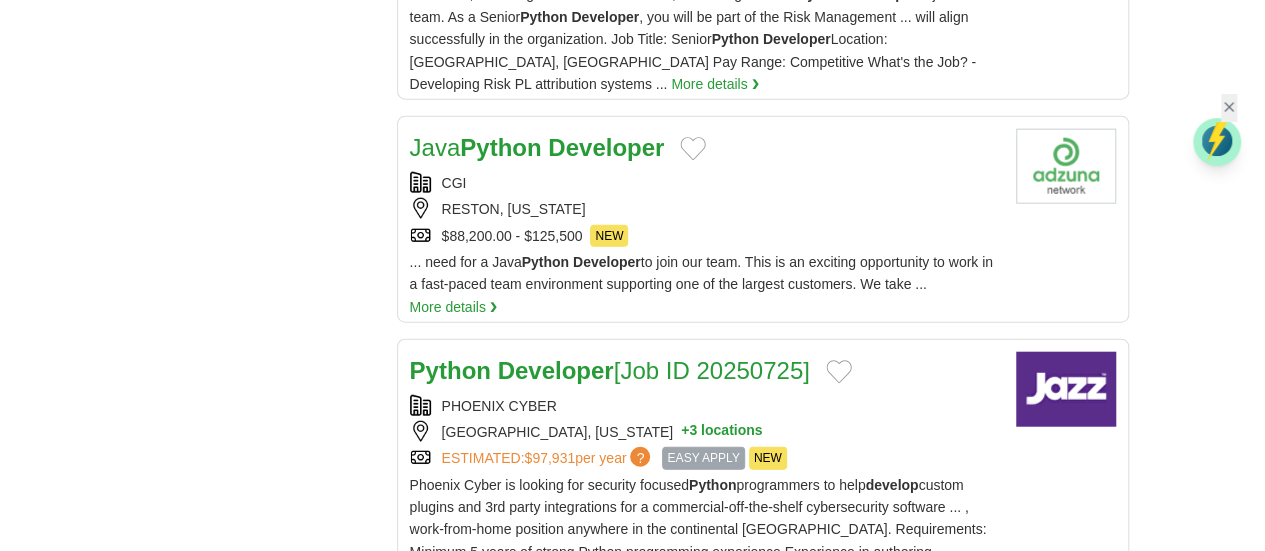 scroll, scrollTop: 2320, scrollLeft: 0, axis: vertical 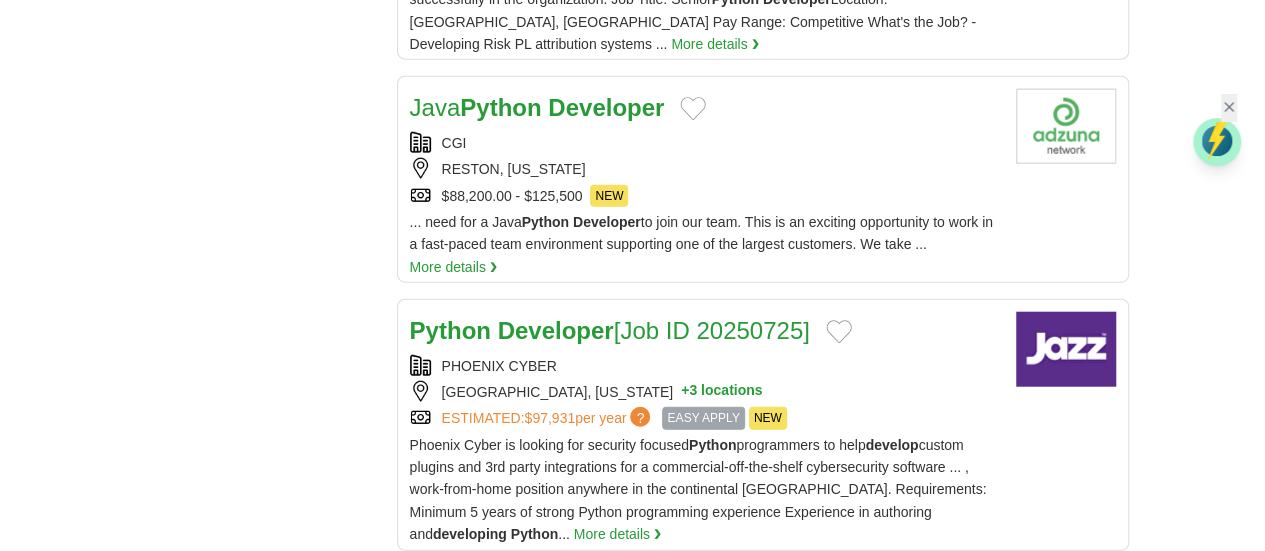 click on "INDUS TECHNOLOGY, INC.
SAN DIEGO, CALIFORNIA
ESTIMATED:
$99,167
per year
?
NEW" at bounding box center (705, 659) 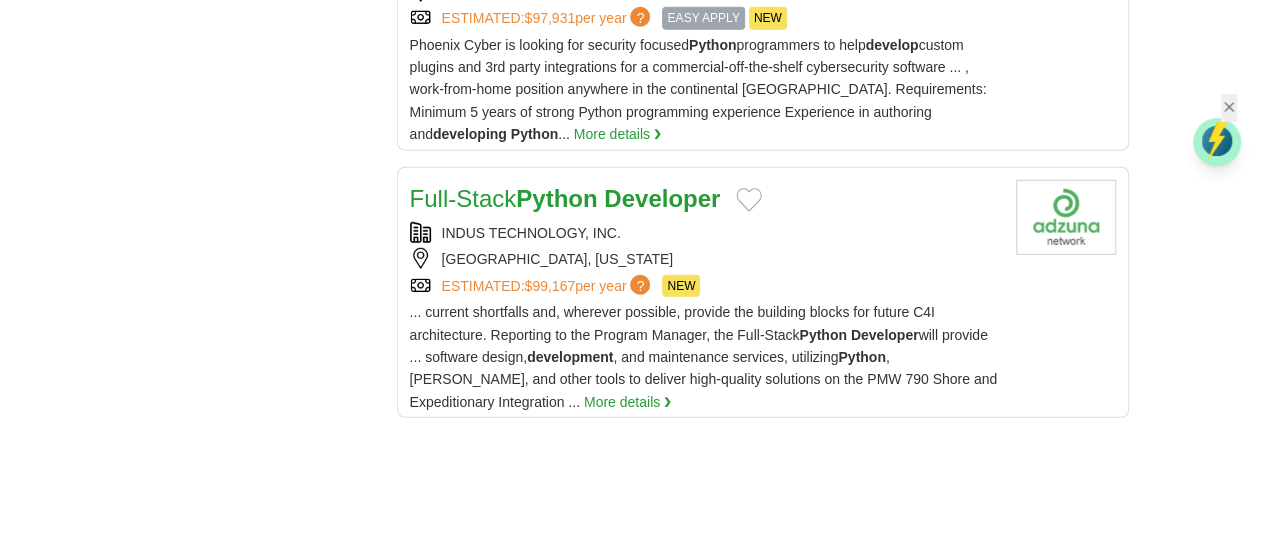 scroll, scrollTop: 2800, scrollLeft: 0, axis: vertical 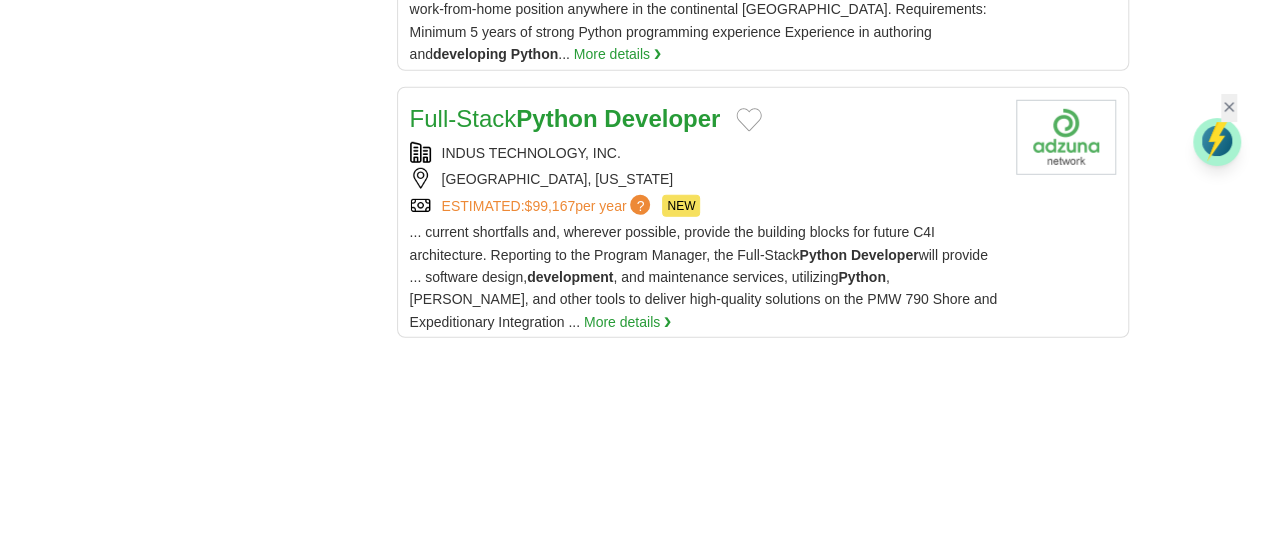 click on "2" at bounding box center [614, 867] 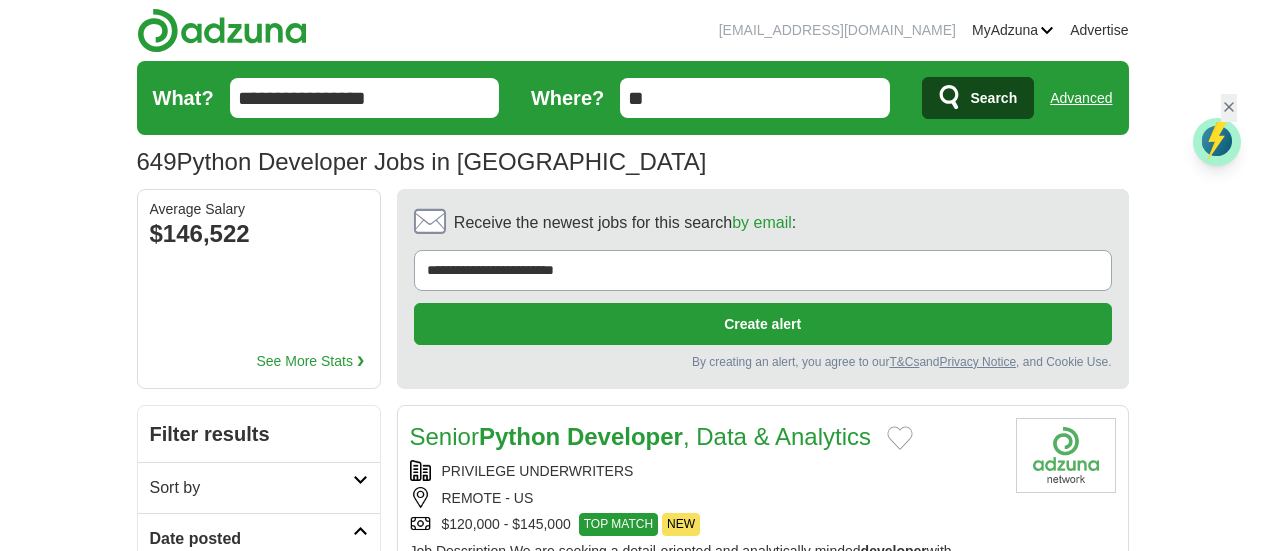 scroll, scrollTop: 0, scrollLeft: 0, axis: both 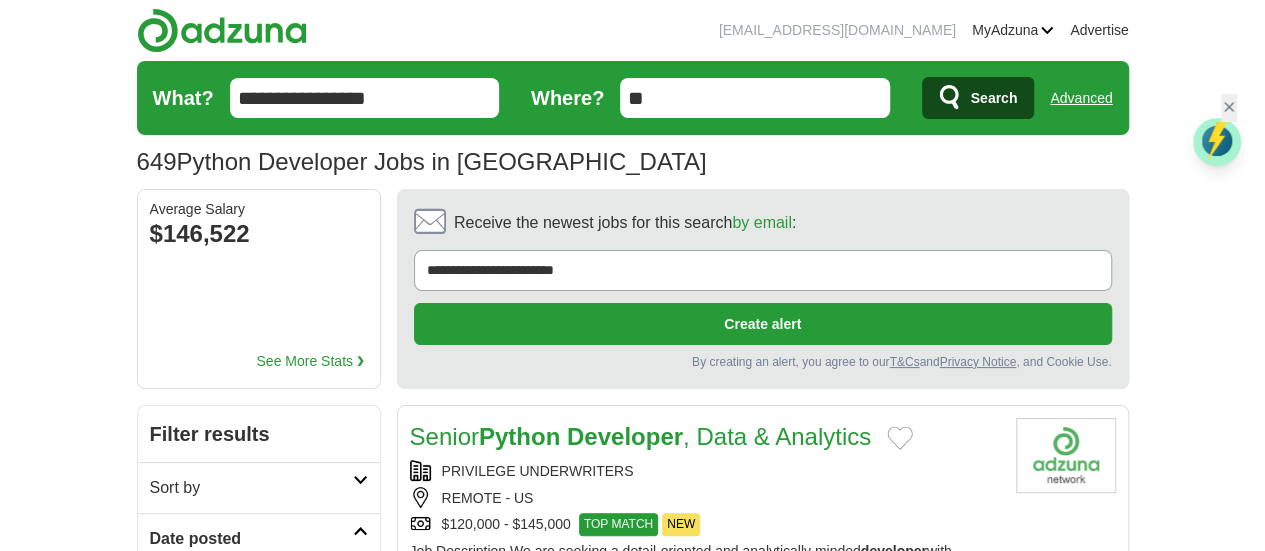click on "PRIVILEGE UNDERWRITERS" at bounding box center (705, 471) 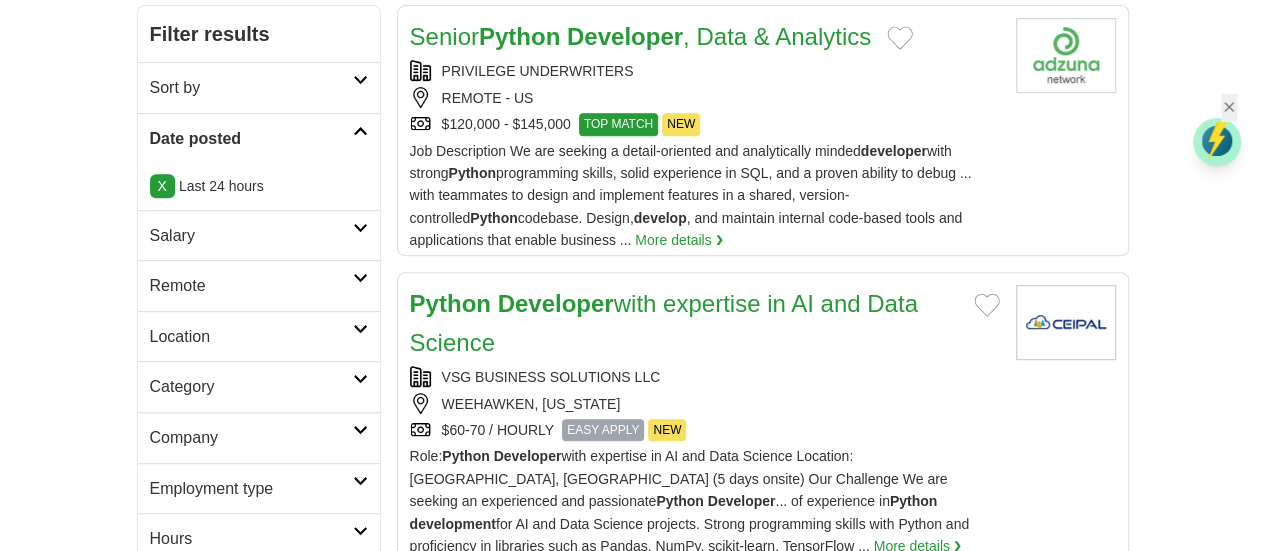 scroll, scrollTop: 440, scrollLeft: 0, axis: vertical 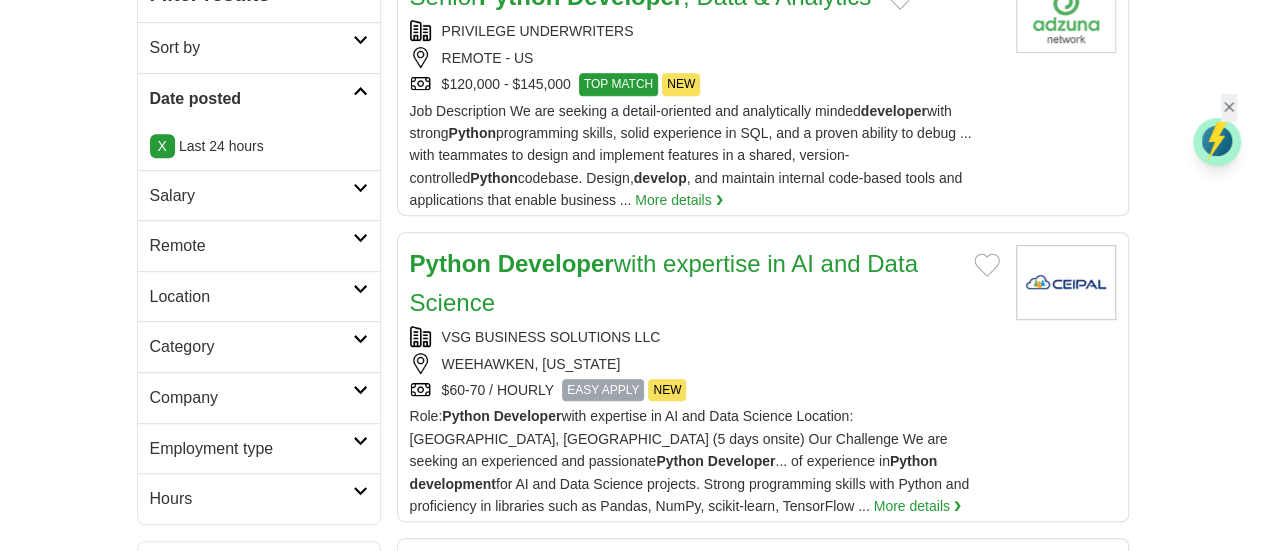 click on "$60-70 / HOURLY
EASY APPLY NEW" at bounding box center (705, 390) 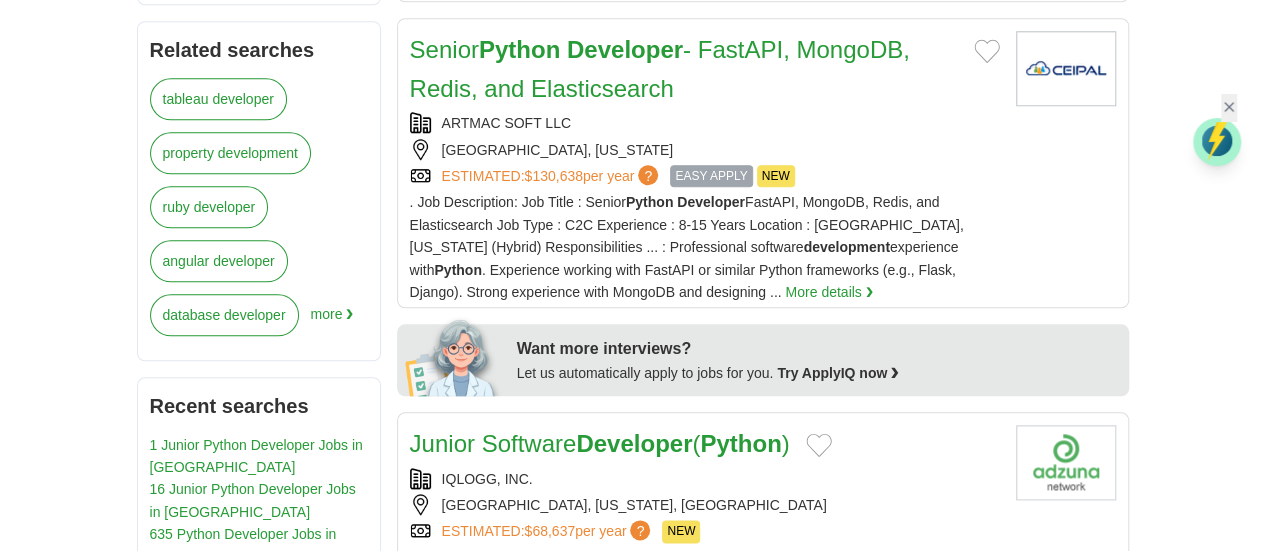 scroll, scrollTop: 1000, scrollLeft: 0, axis: vertical 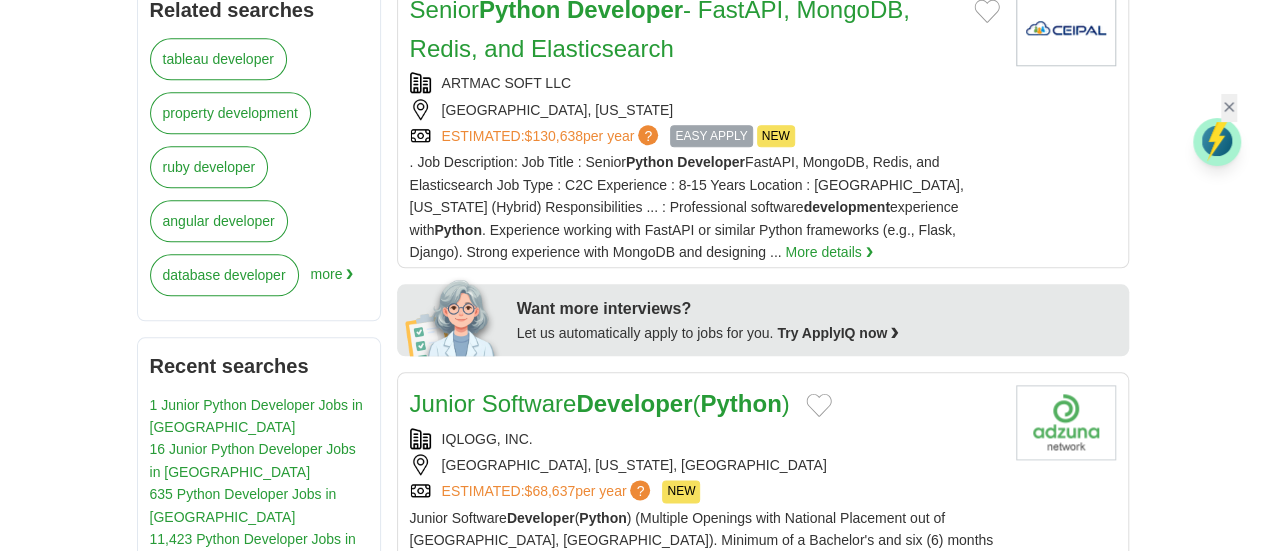 click on "ASHBURN, VIRGINIA, UNITED STATES" at bounding box center [705, 465] 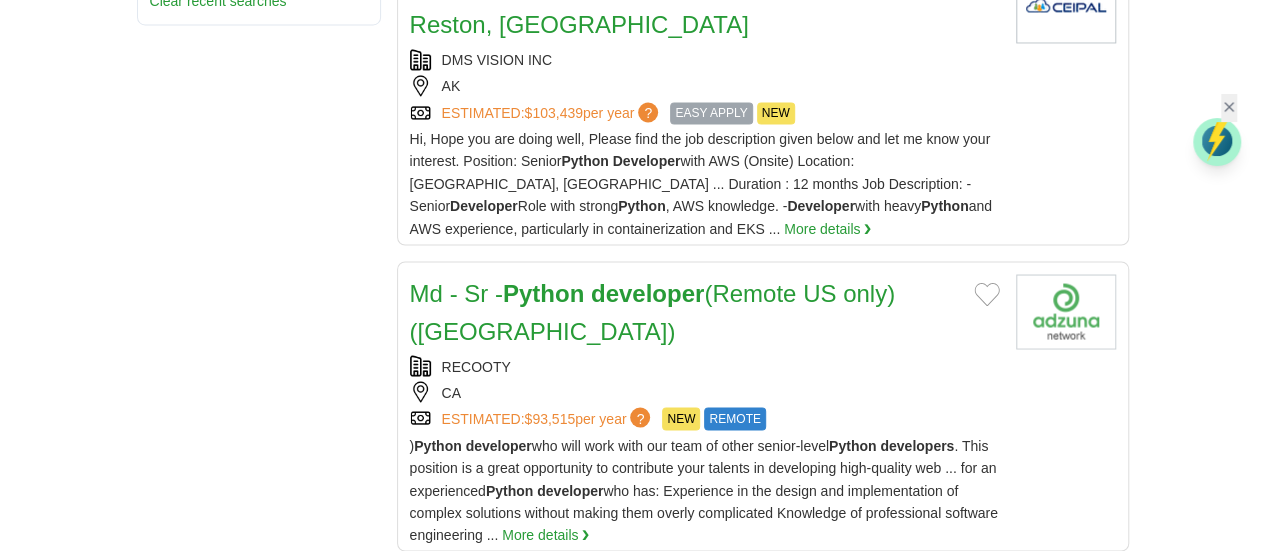 scroll, scrollTop: 1680, scrollLeft: 0, axis: vertical 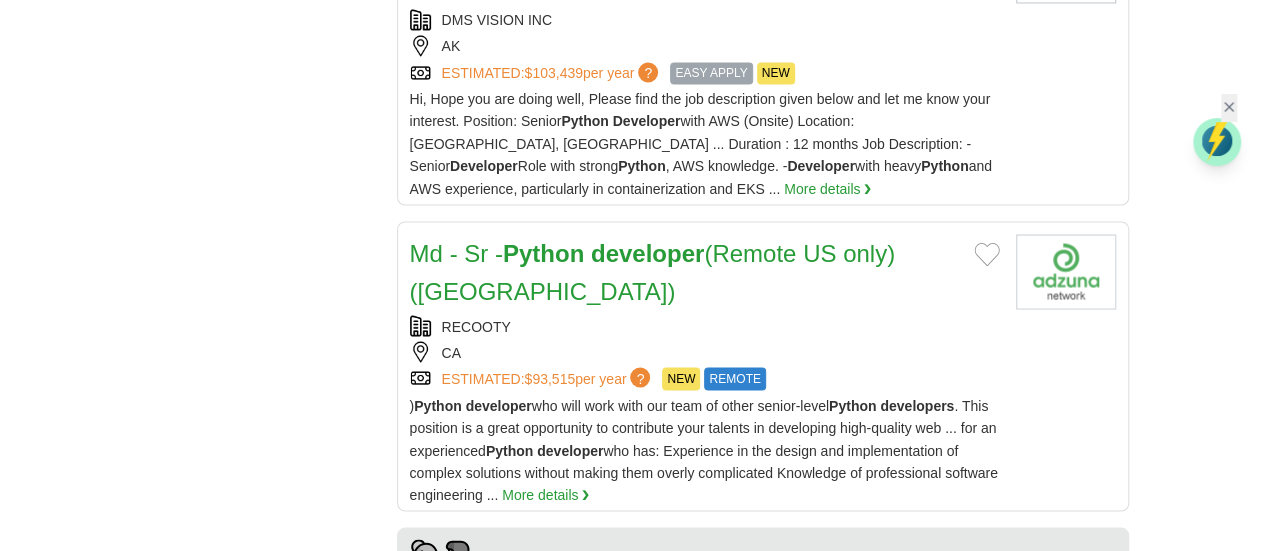 click on "STELLENT IT LLC" at bounding box center (705, 730) 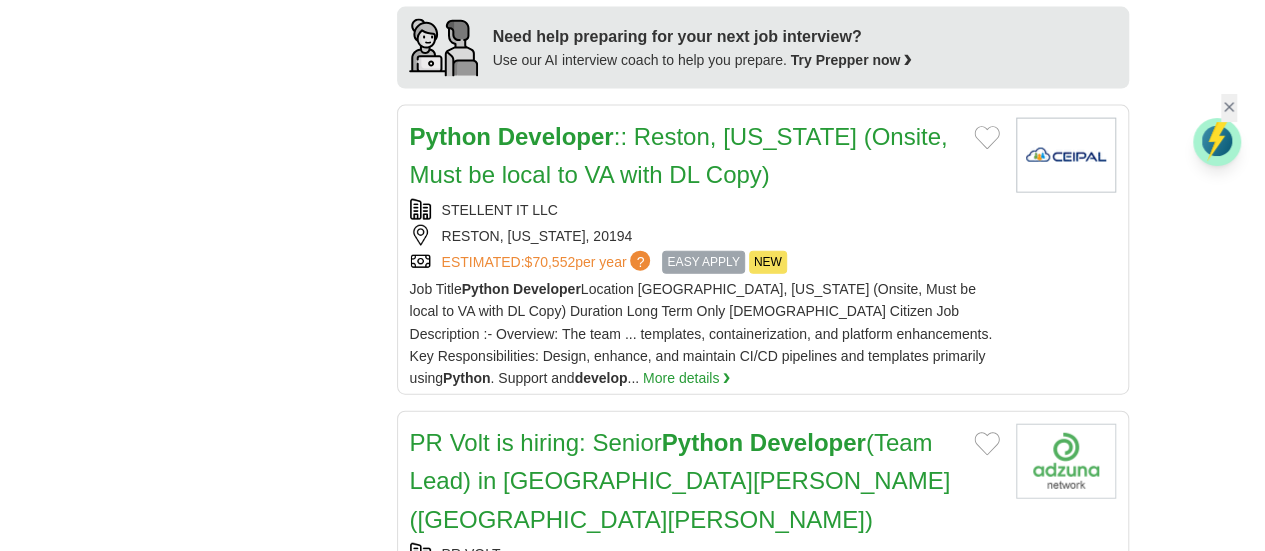 scroll, scrollTop: 2240, scrollLeft: 0, axis: vertical 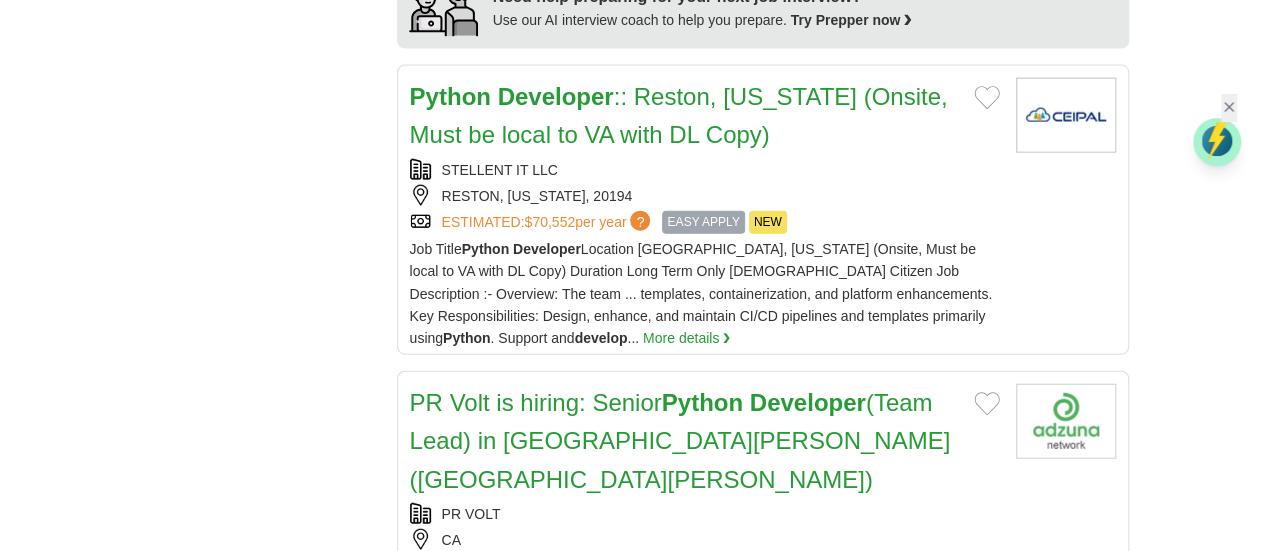 click on "DALLAS, 75215" at bounding box center (705, 808) 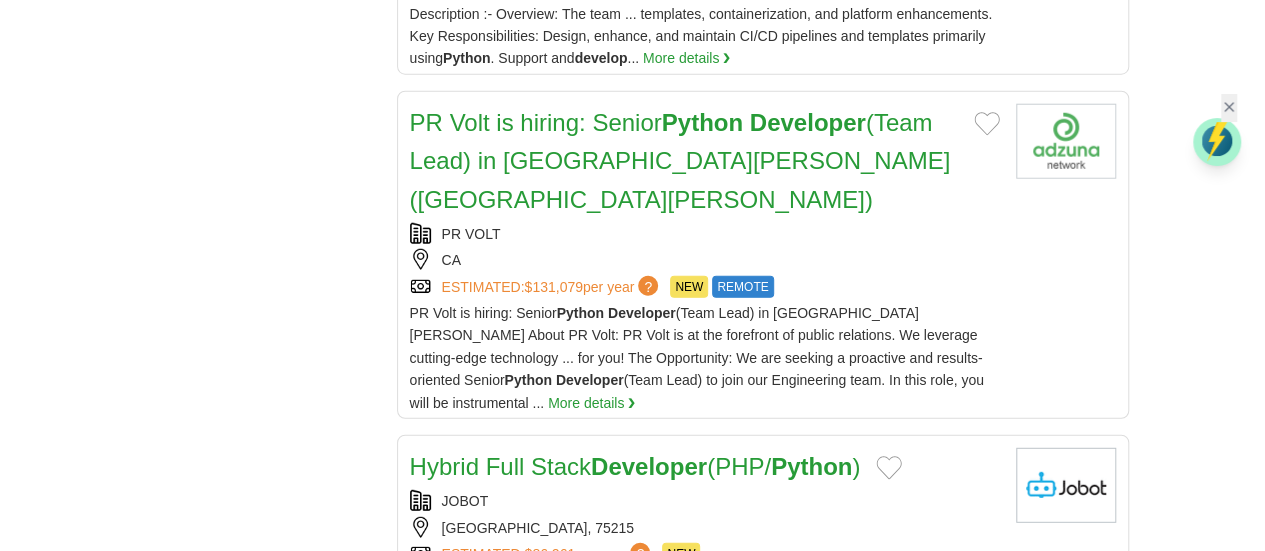 scroll, scrollTop: 2560, scrollLeft: 0, axis: vertical 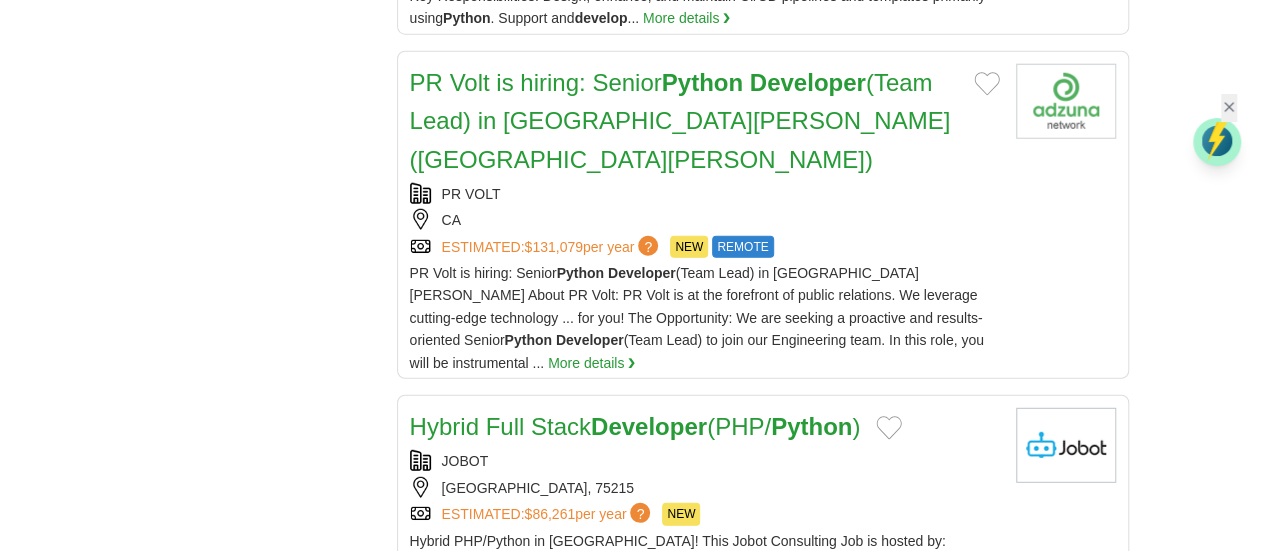 click on "CA" at bounding box center (705, 733) 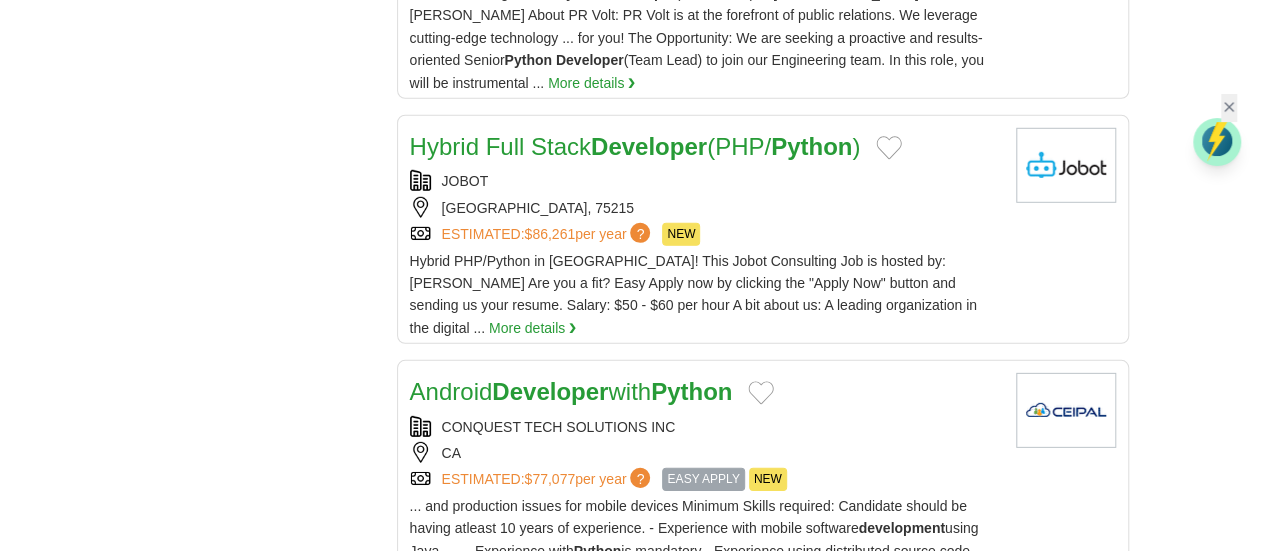 scroll, scrollTop: 2880, scrollLeft: 0, axis: vertical 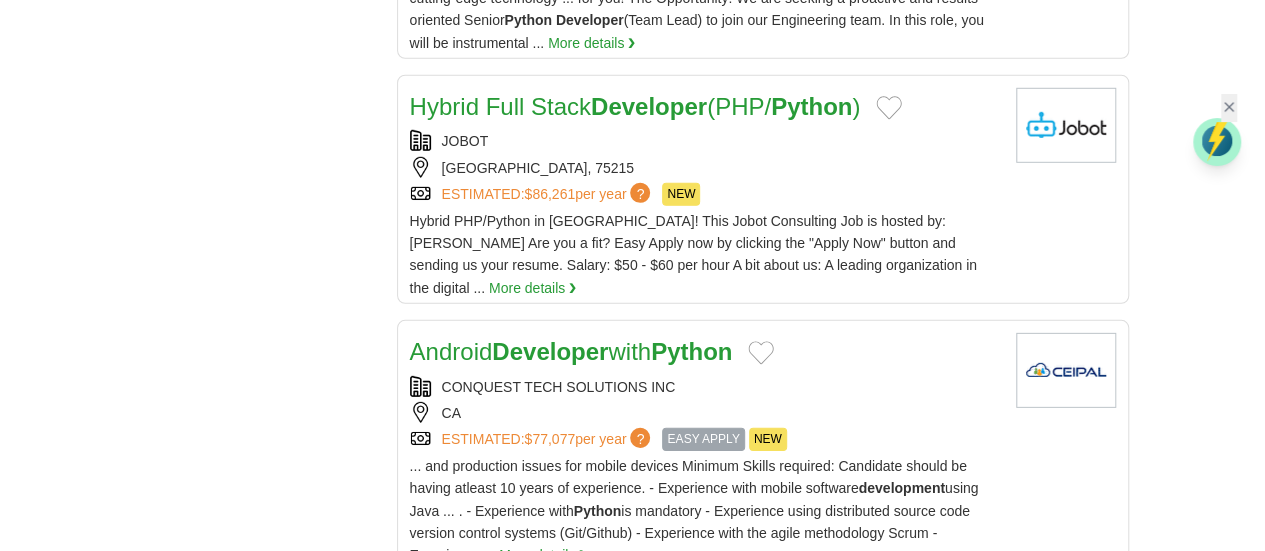 click on "3" at bounding box center (708, 1051) 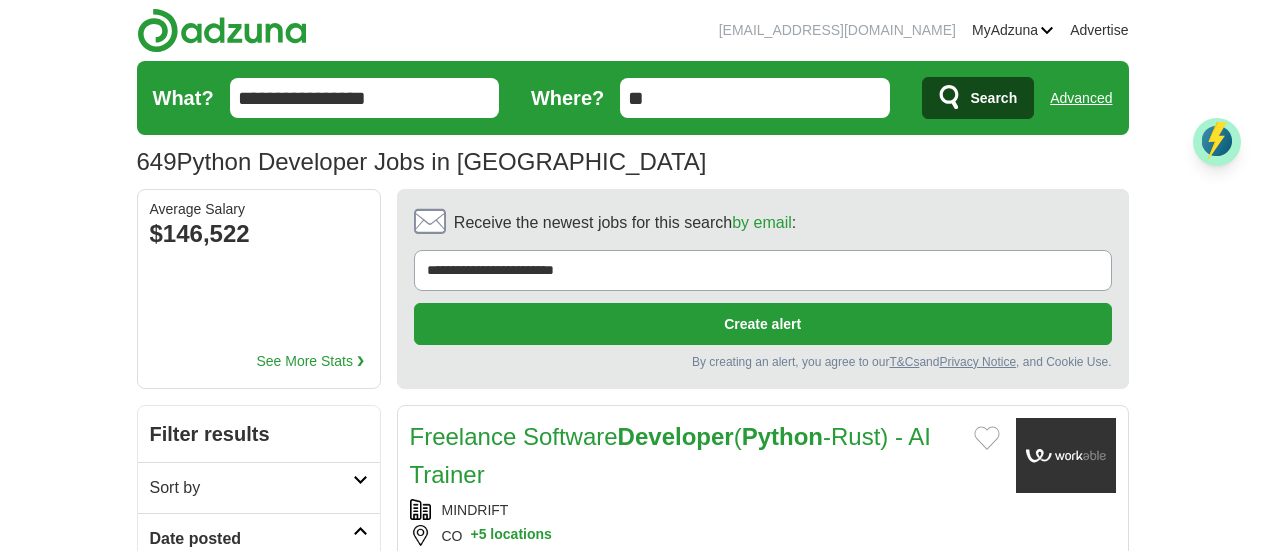 scroll, scrollTop: 0, scrollLeft: 0, axis: both 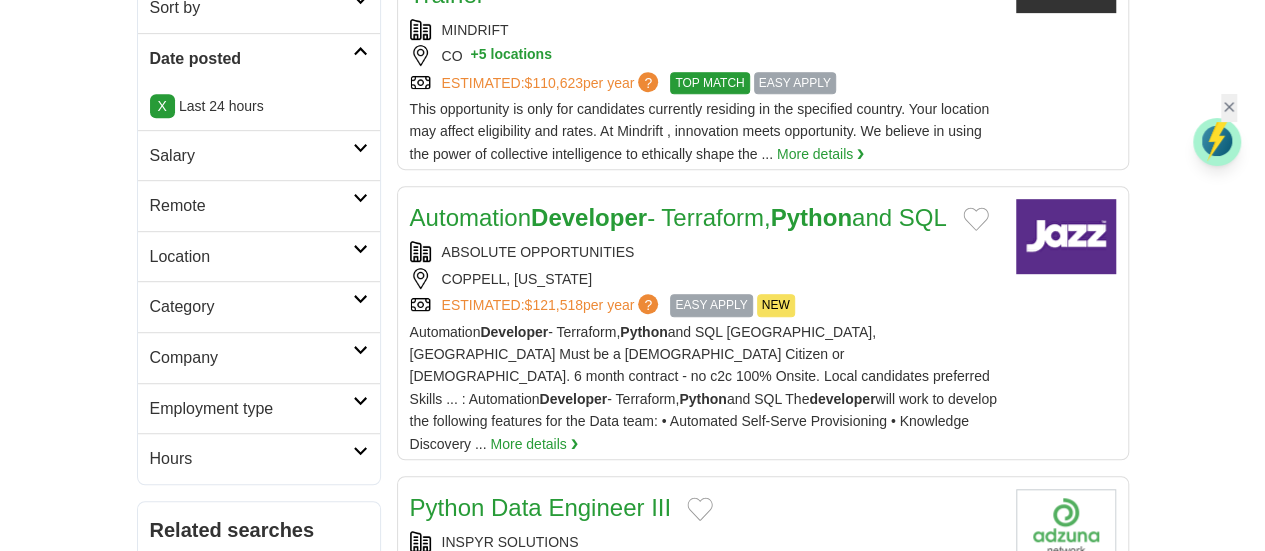 click on "HOUSTON, TEXAS, UNITED STATES" at bounding box center [705, 569] 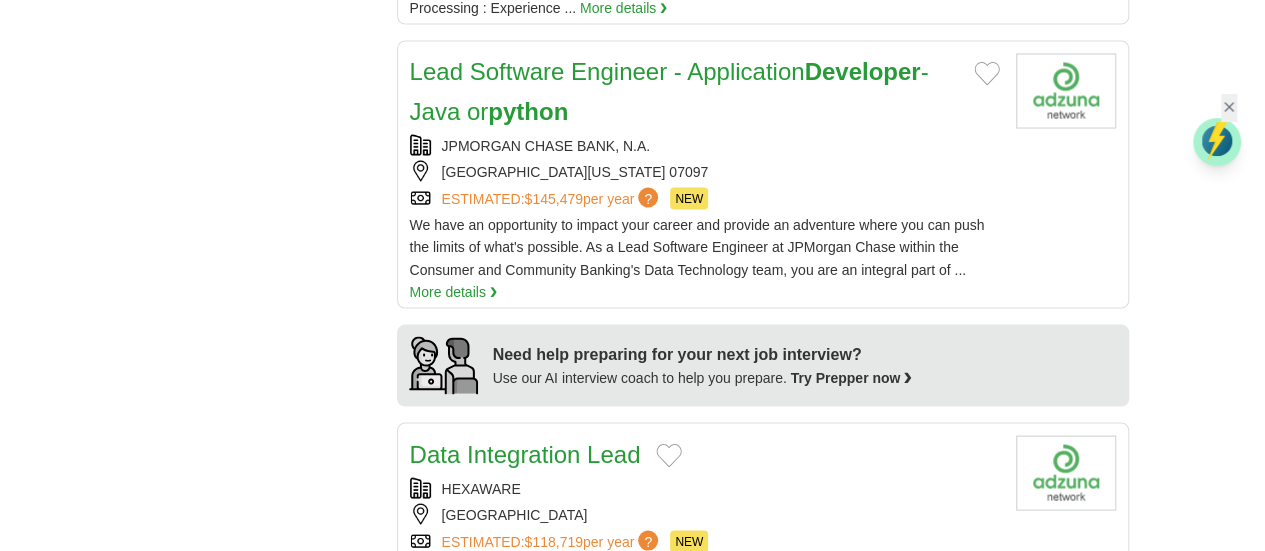 scroll, scrollTop: 1840, scrollLeft: 0, axis: vertical 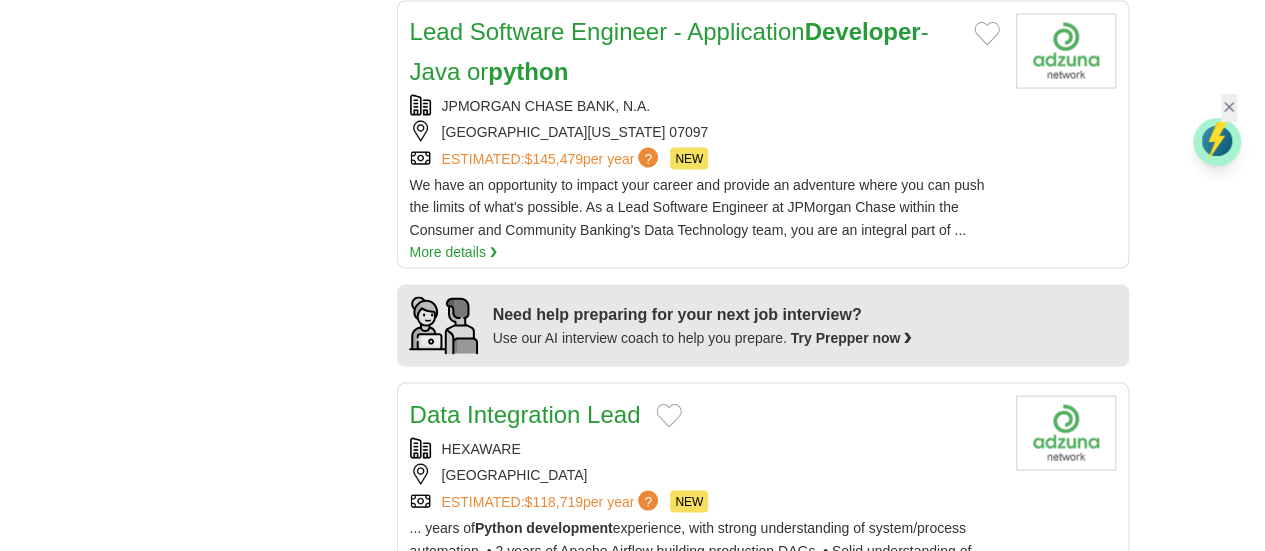 click on "ESTIMATED:
$95,843
per year
?
NEW" at bounding box center [705, 768] 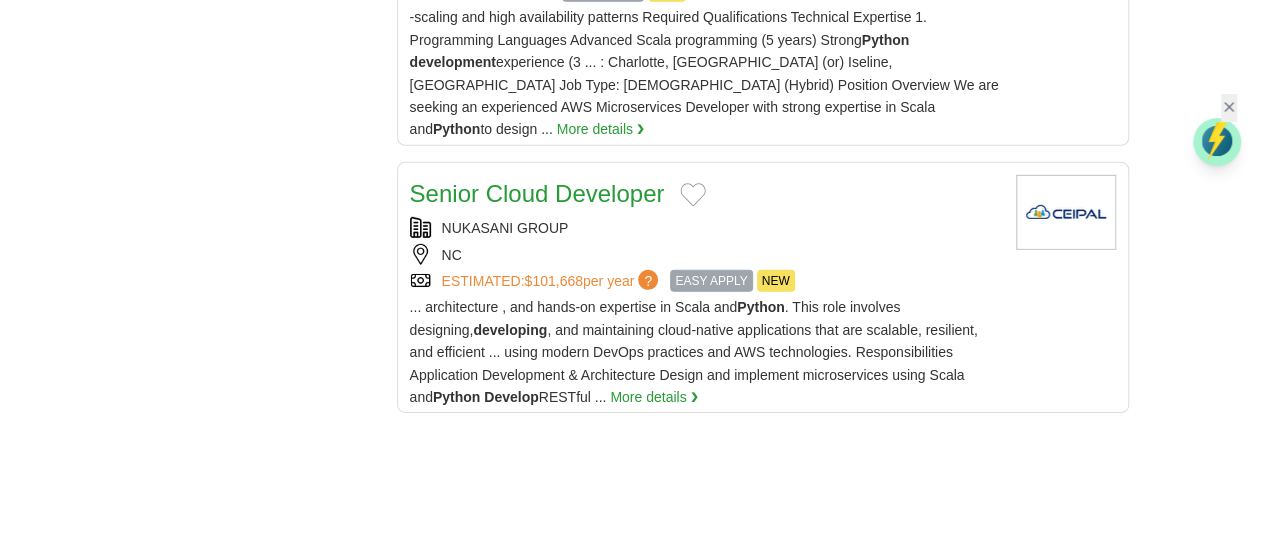 scroll, scrollTop: 3040, scrollLeft: 0, axis: vertical 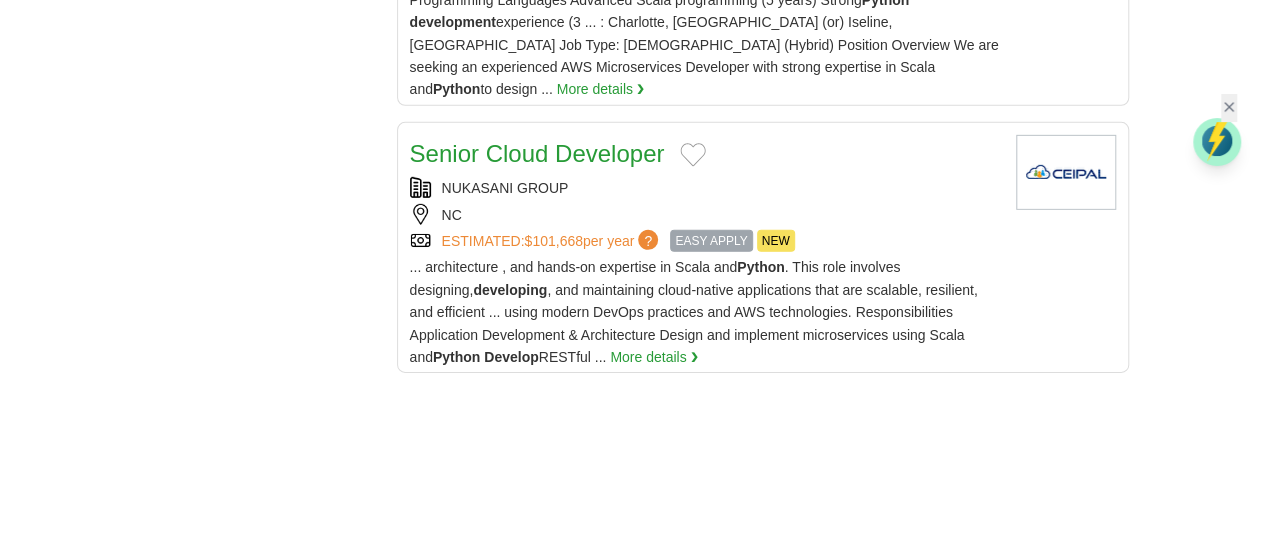 click on "4" at bounding box center [754, 1110] 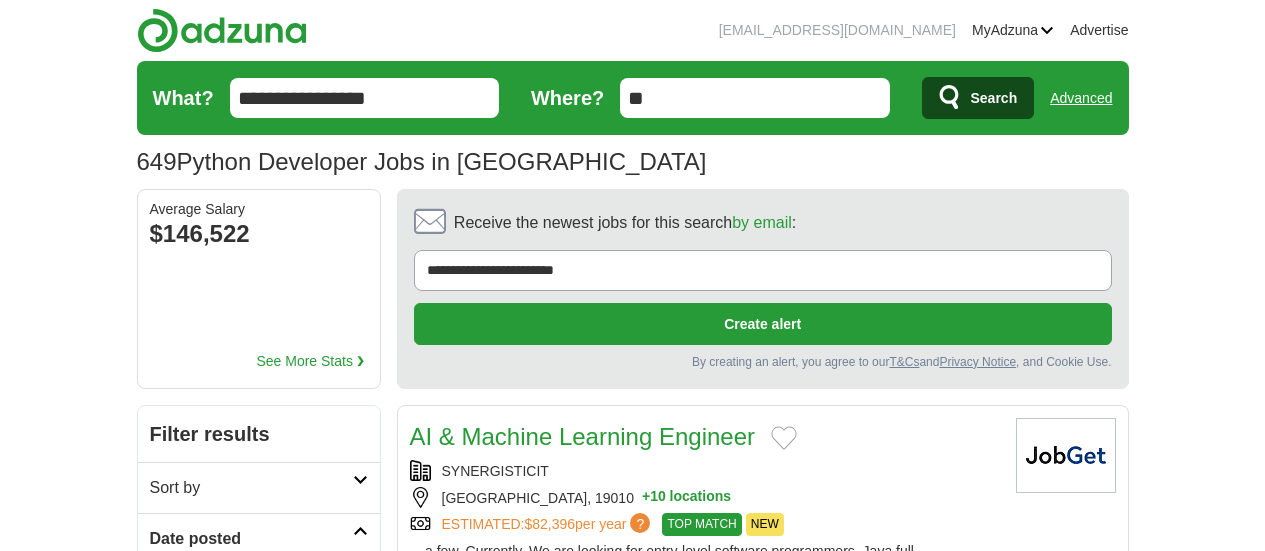 scroll, scrollTop: 0, scrollLeft: 0, axis: both 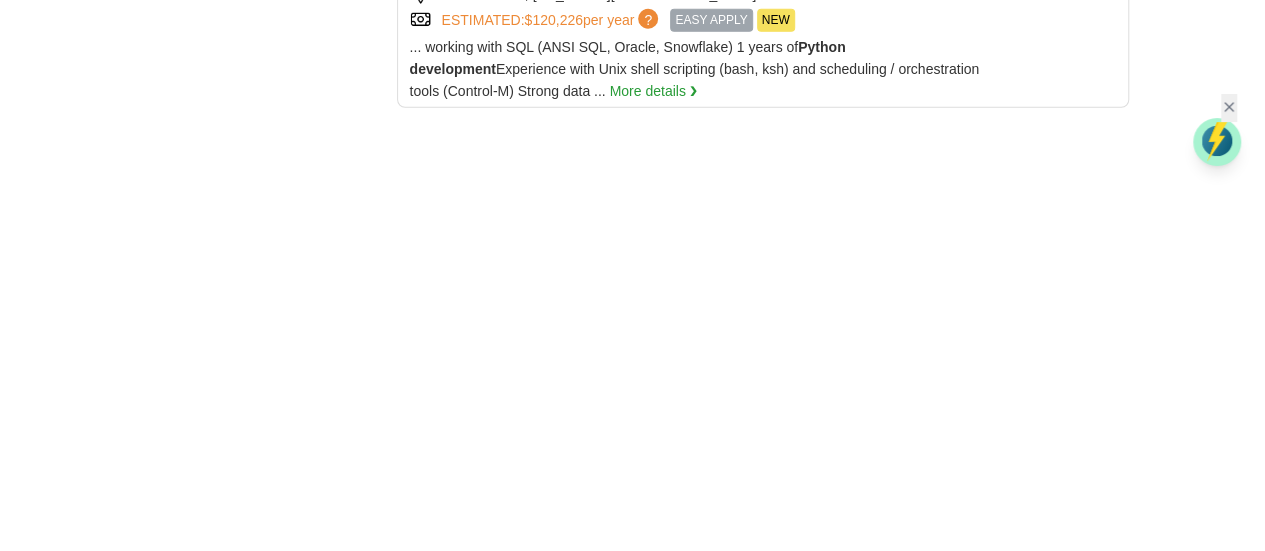 click on "5" at bounding box center [800, 861] 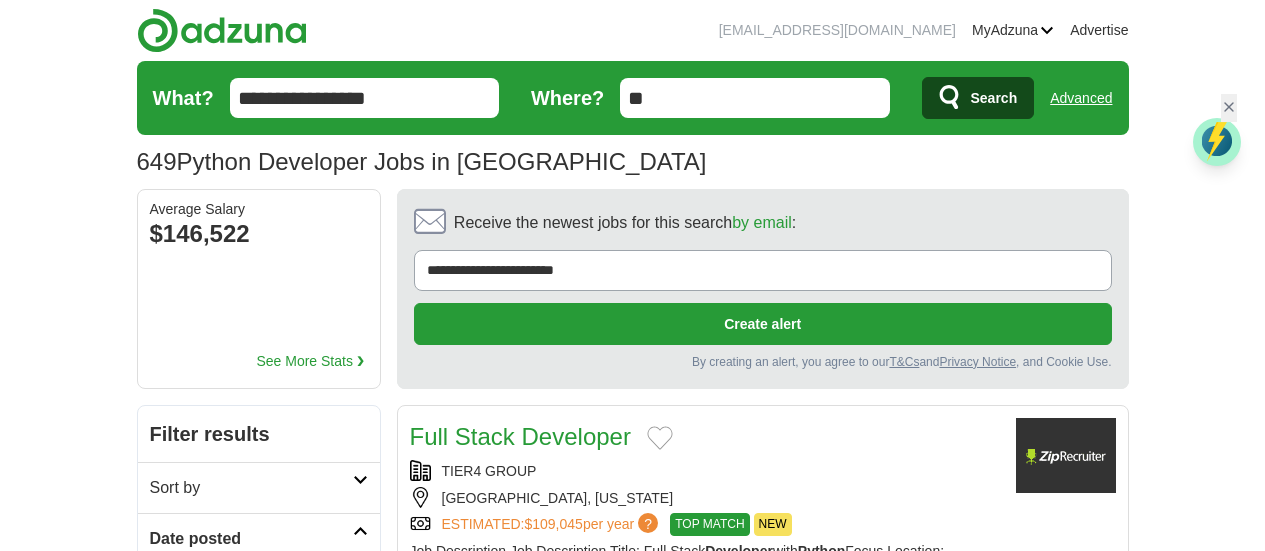 scroll, scrollTop: 0, scrollLeft: 0, axis: both 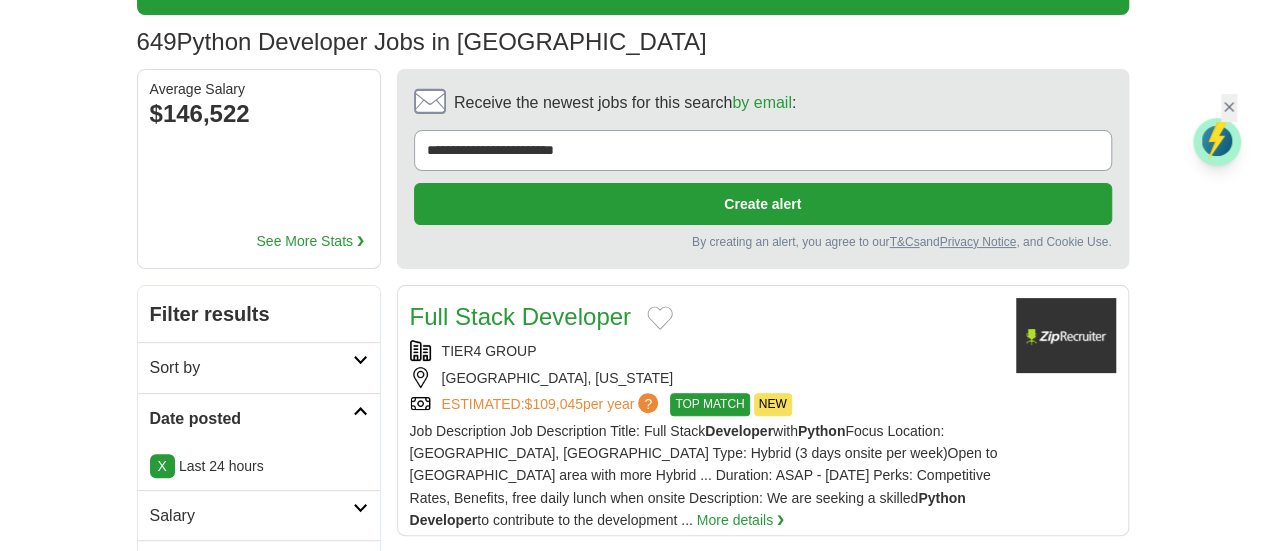 click on "Full Stack Developer
TIER4 GROUP
MILWAUKEE, WISCONSIN
ESTIMATED:
$109,045
per year
?
TOP MATCH NEW
TOP MATCH NEW
Job Description Job Description Title: Full Stack  Developer  with  Python Python   Developer" at bounding box center (705, 415) 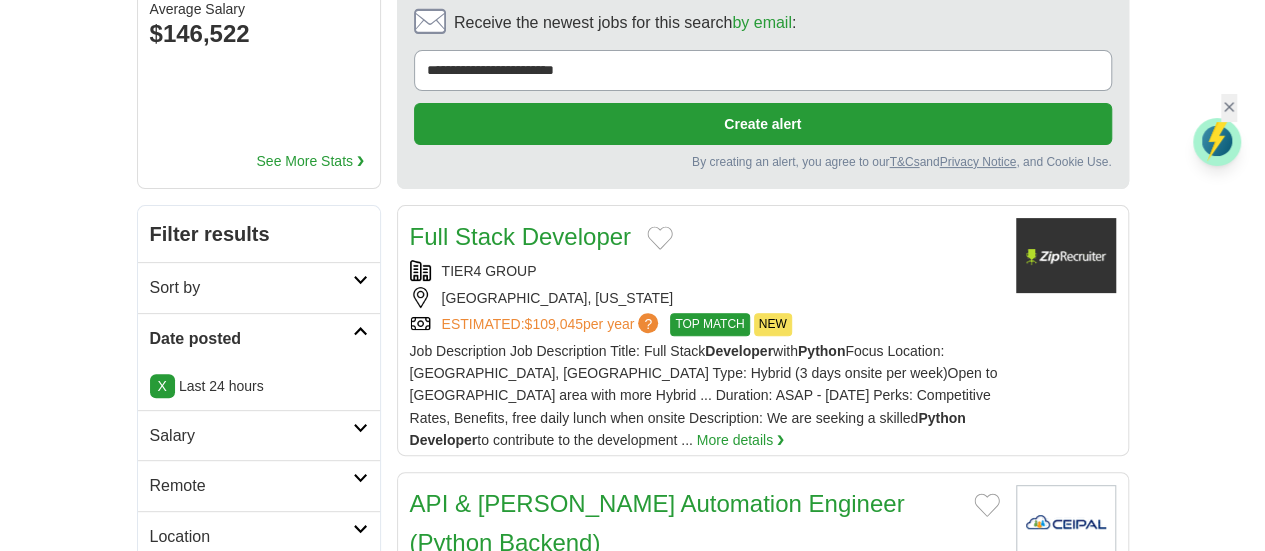 scroll, scrollTop: 240, scrollLeft: 0, axis: vertical 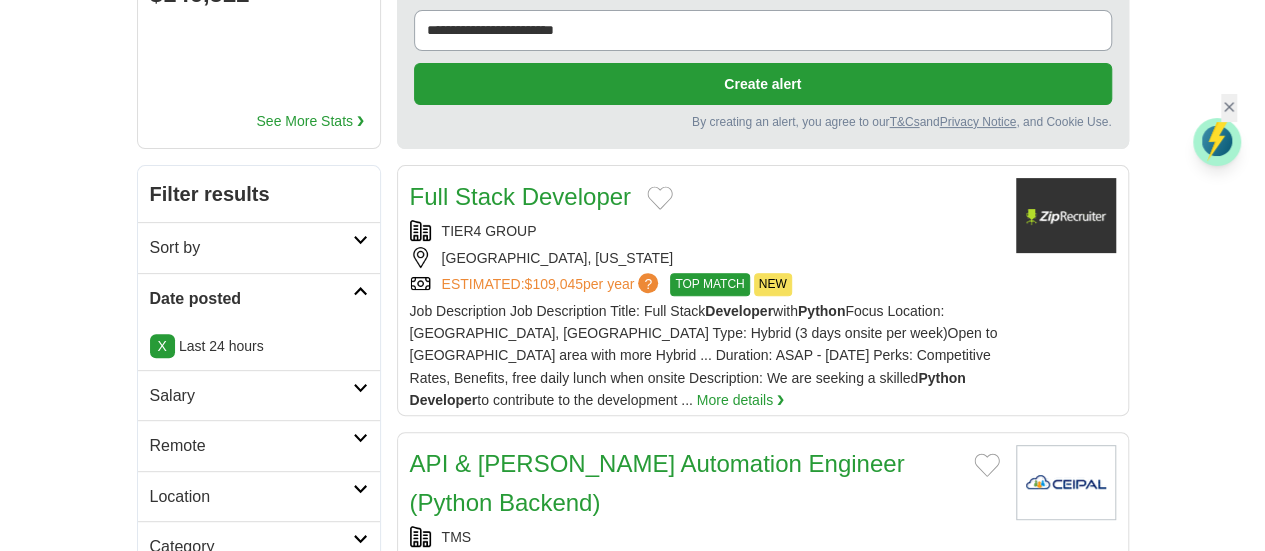 click on "TMS" at bounding box center [705, 537] 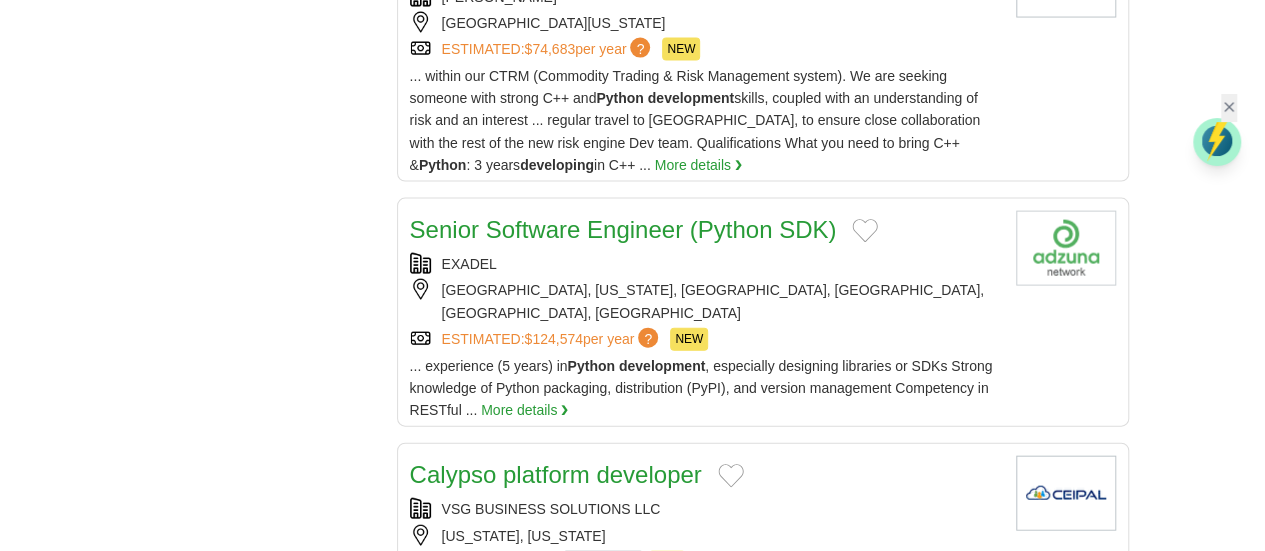 scroll, scrollTop: 2120, scrollLeft: 0, axis: vertical 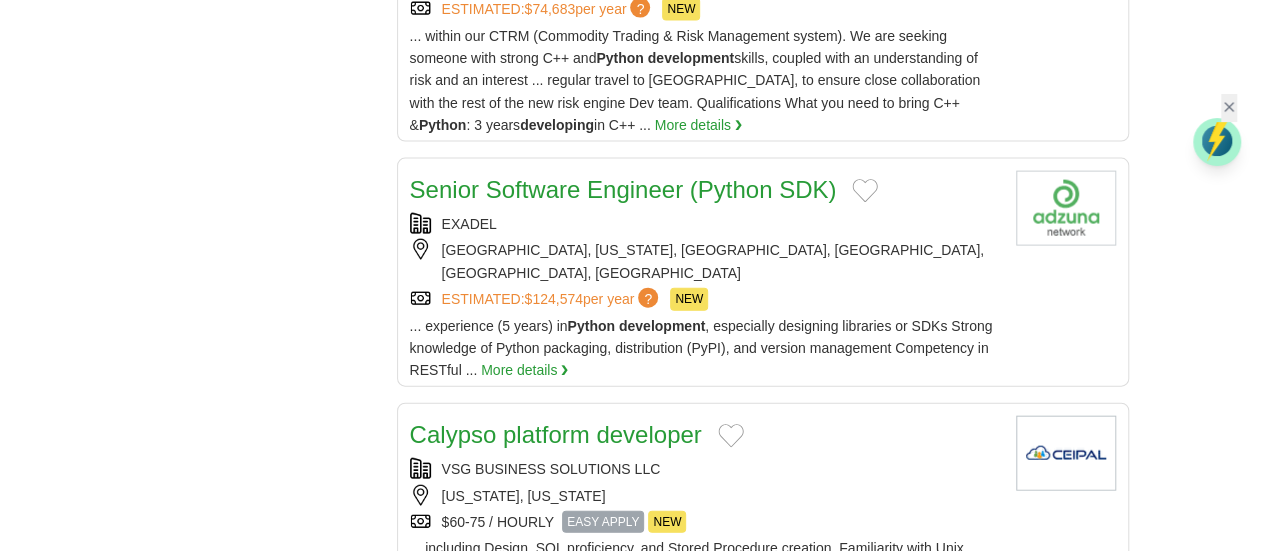 click on "ATHENIX SOLUTIONS GROUP, LLC" at bounding box center [705, 692] 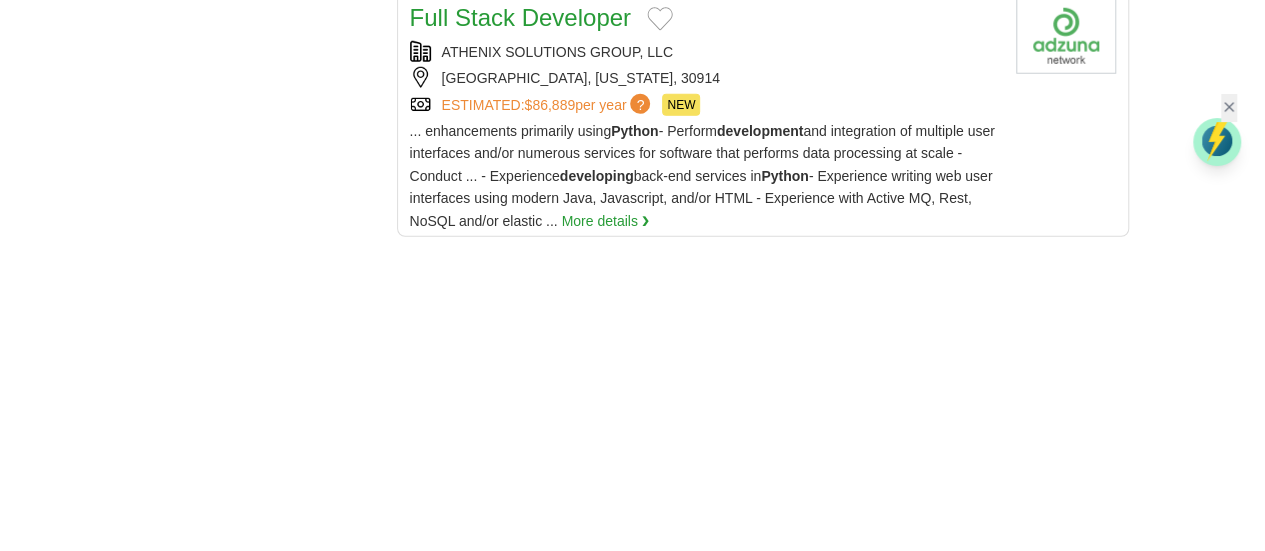 scroll, scrollTop: 2840, scrollLeft: 0, axis: vertical 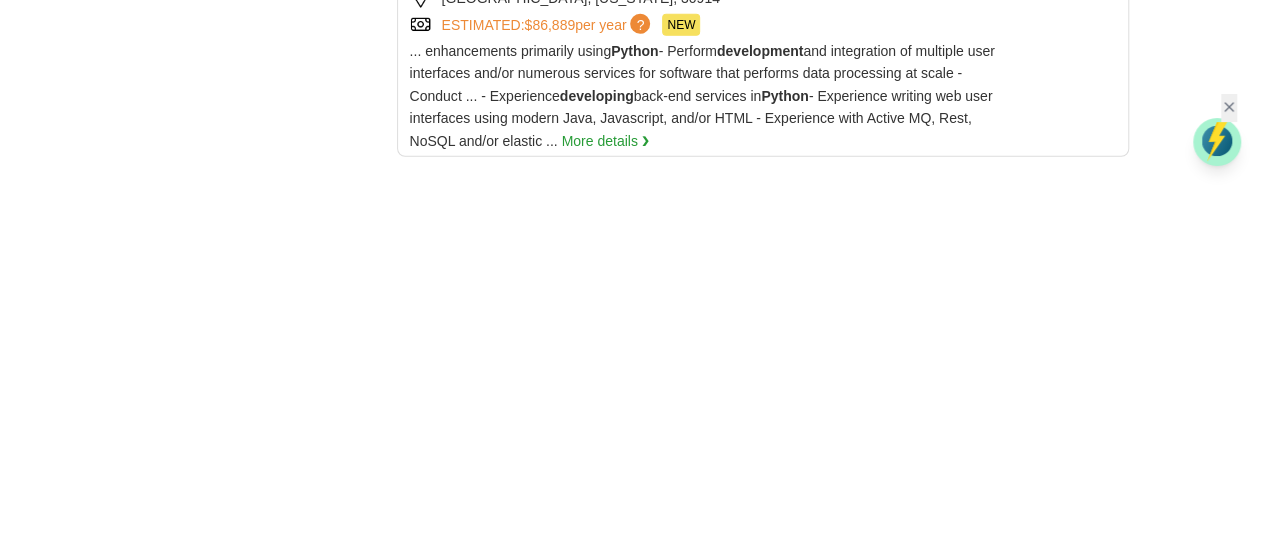click on "6" at bounding box center [822, 916] 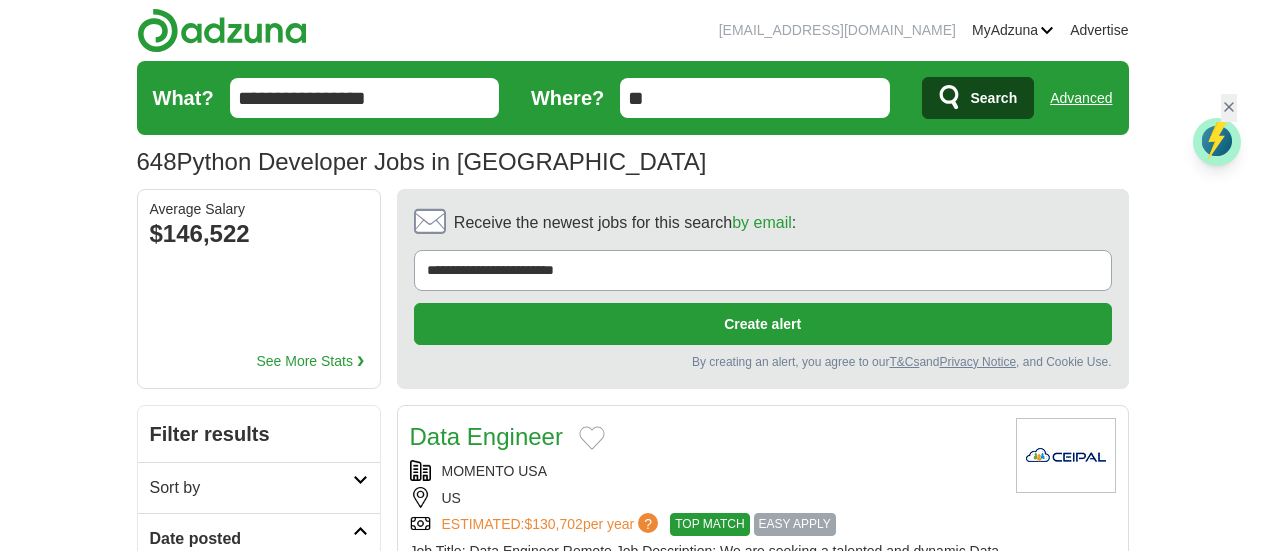 scroll, scrollTop: 0, scrollLeft: 0, axis: both 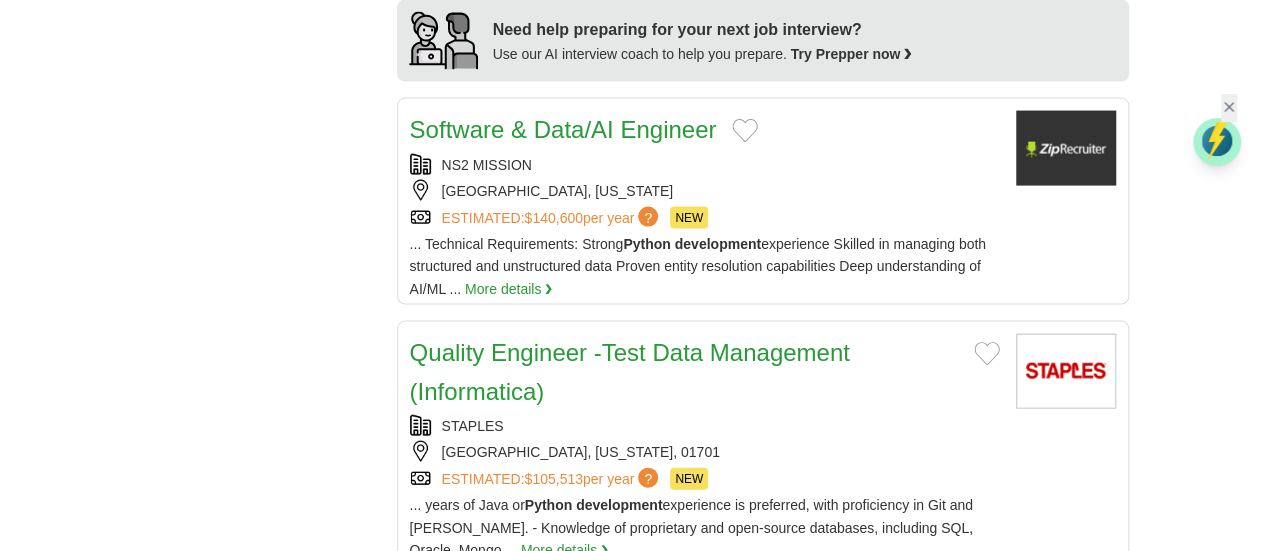 click on "BERKELEY, CALIFORNIA" at bounding box center (705, 675) 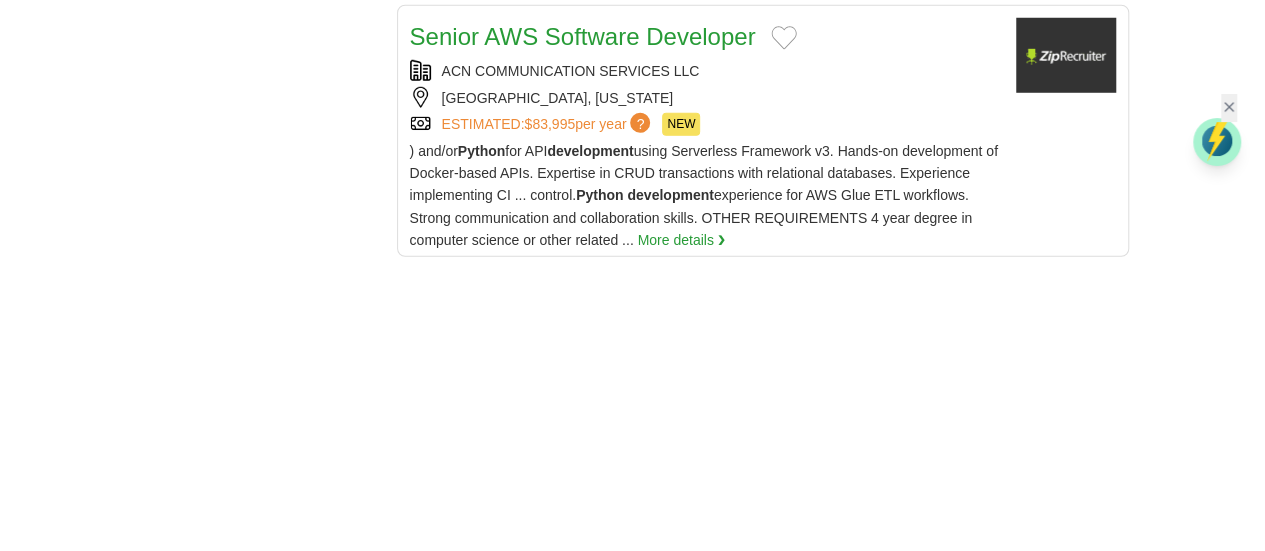 scroll, scrollTop: 3000, scrollLeft: 0, axis: vertical 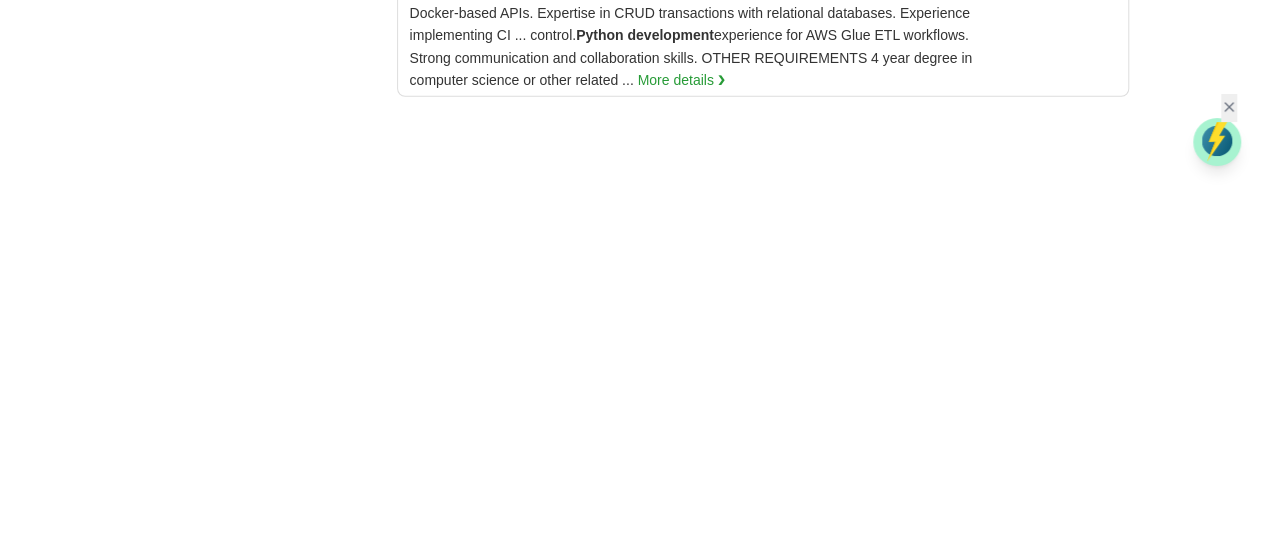 click on "7" at bounding box center (845, 900) 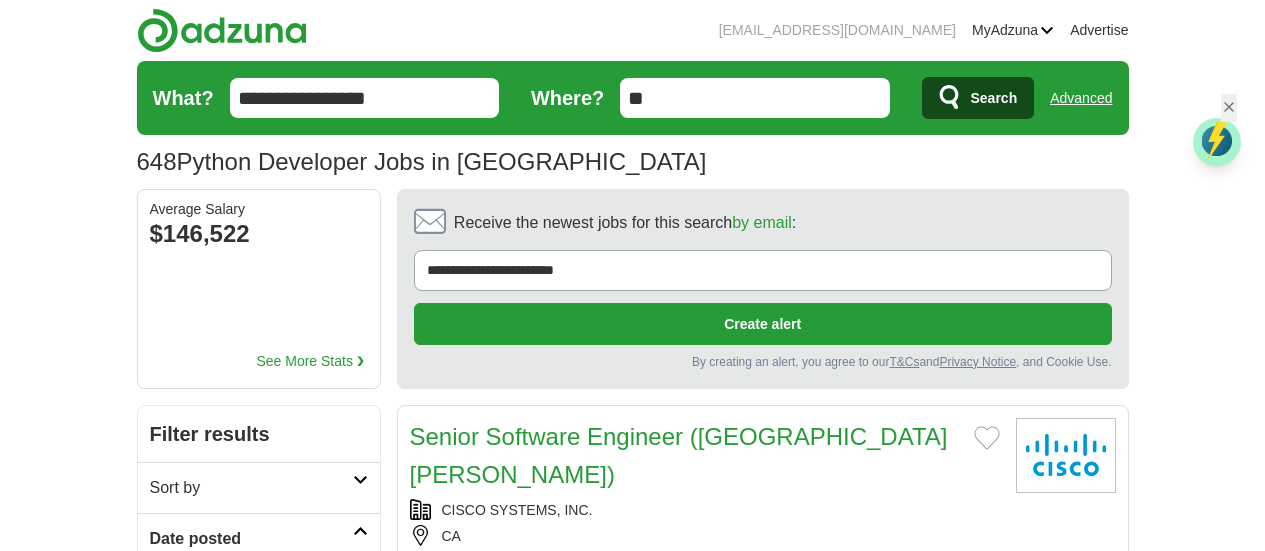 scroll, scrollTop: 40, scrollLeft: 0, axis: vertical 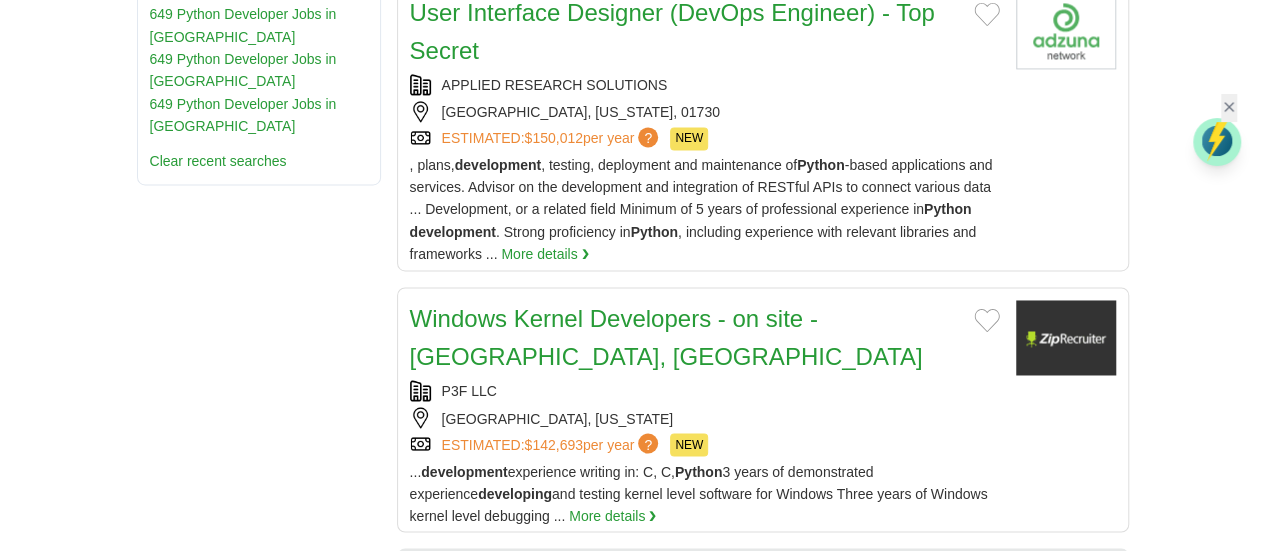 click on "[GEOGRAPHIC_DATA][US_STATE]" at bounding box center [705, 777] 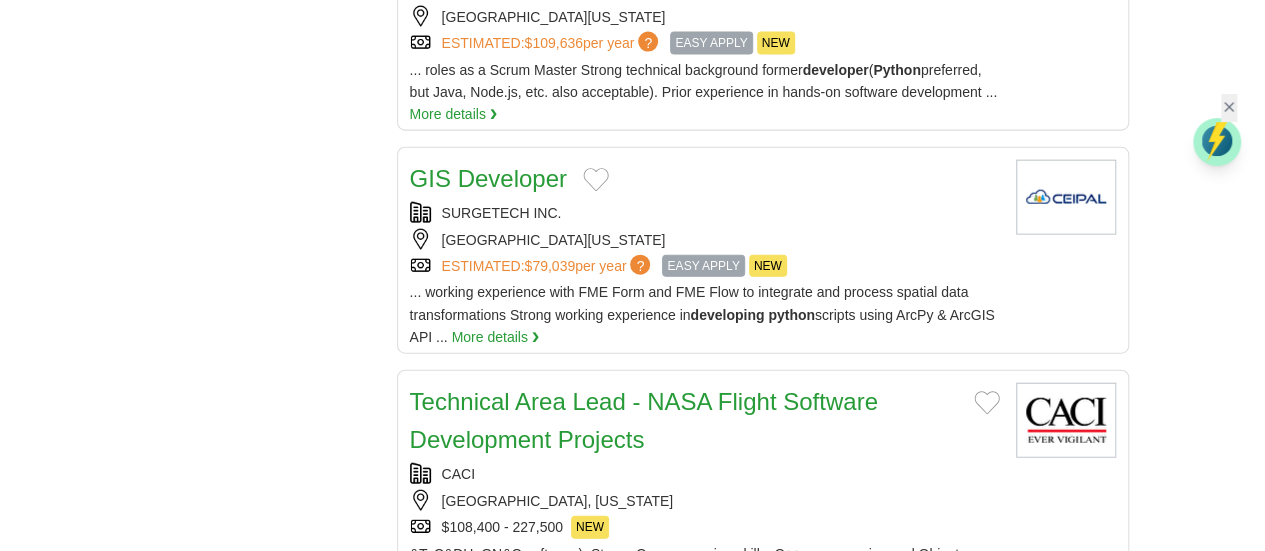scroll, scrollTop: 2280, scrollLeft: 0, axis: vertical 